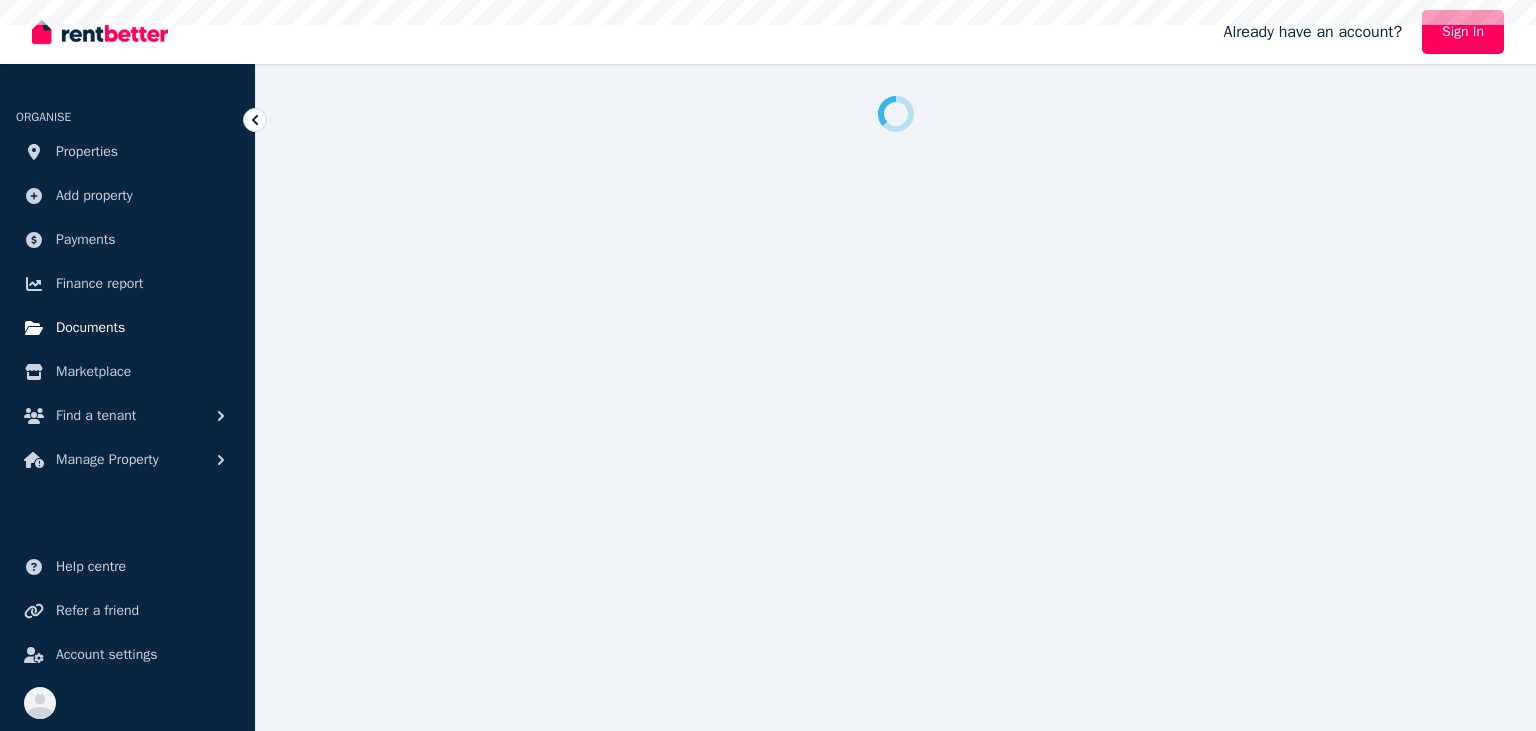 scroll, scrollTop: 0, scrollLeft: 0, axis: both 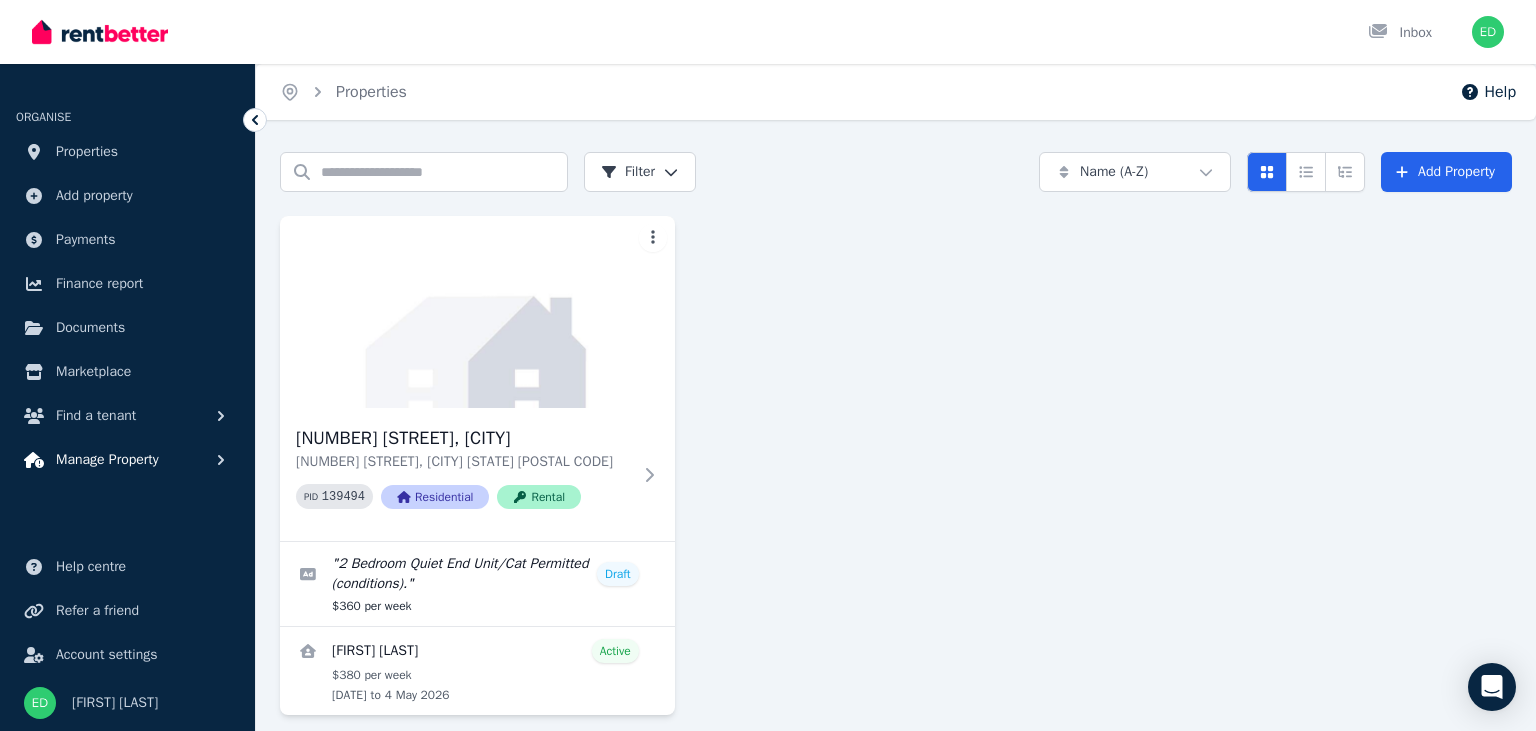 click on "Manage Property" at bounding box center [107, 460] 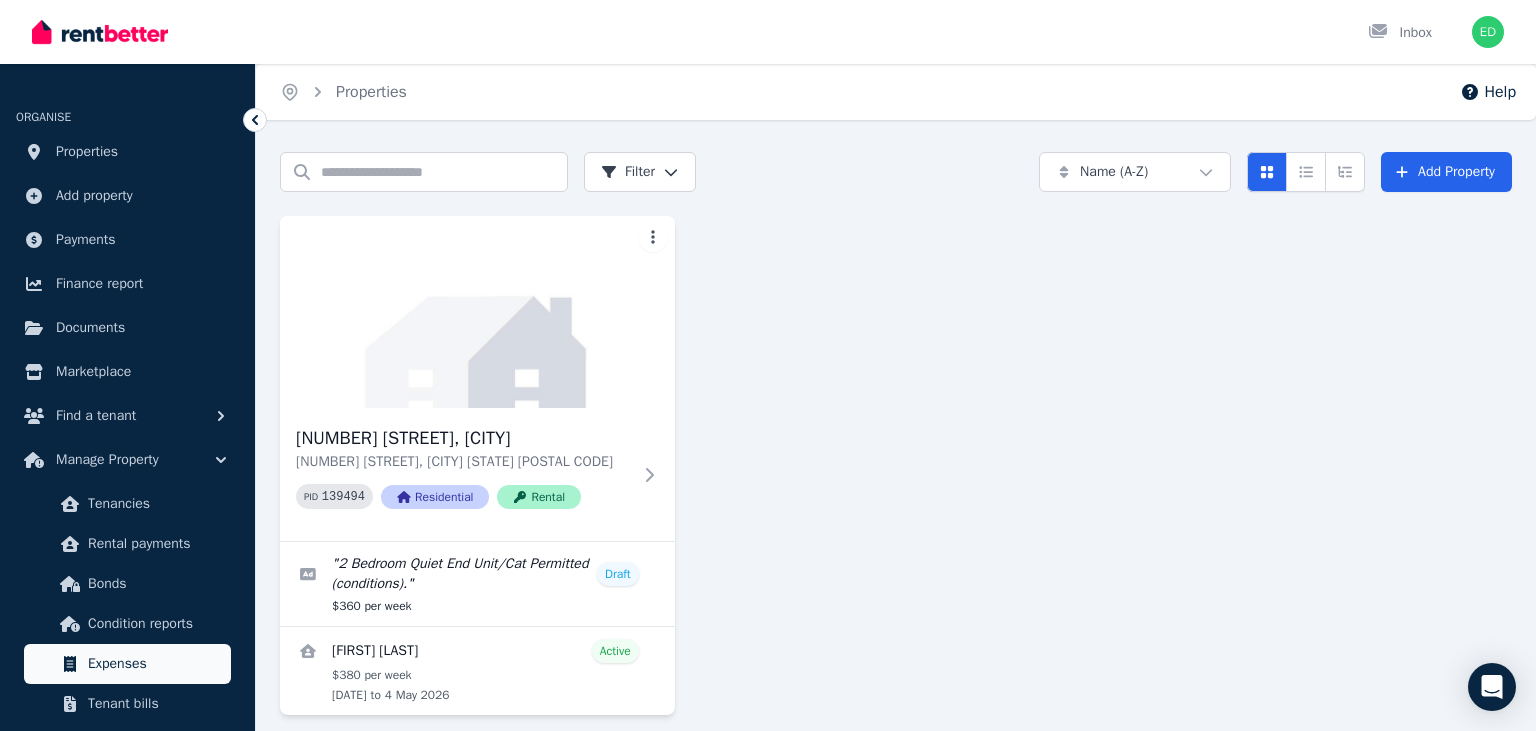 click on "Expenses" at bounding box center (155, 664) 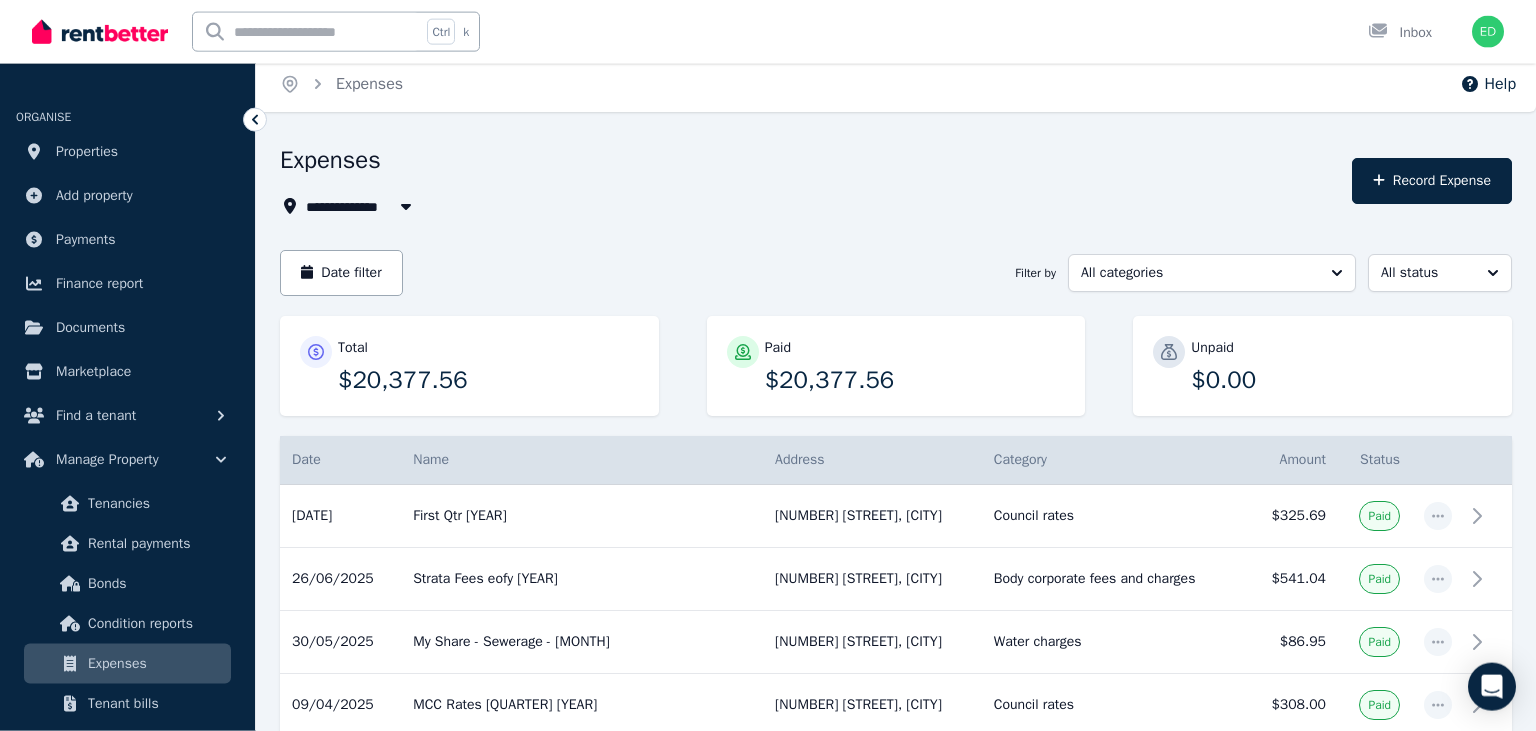 scroll, scrollTop: 0, scrollLeft: 0, axis: both 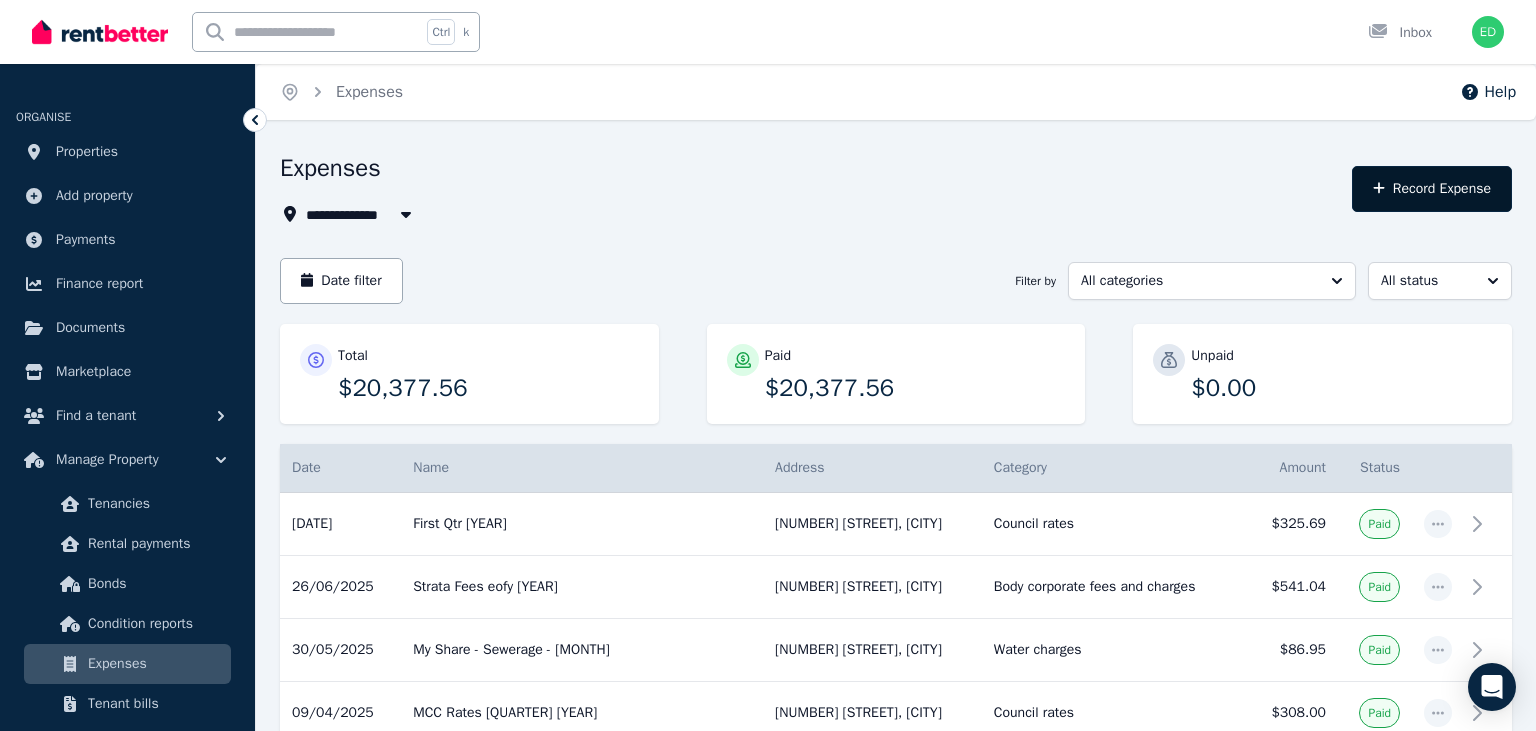 click 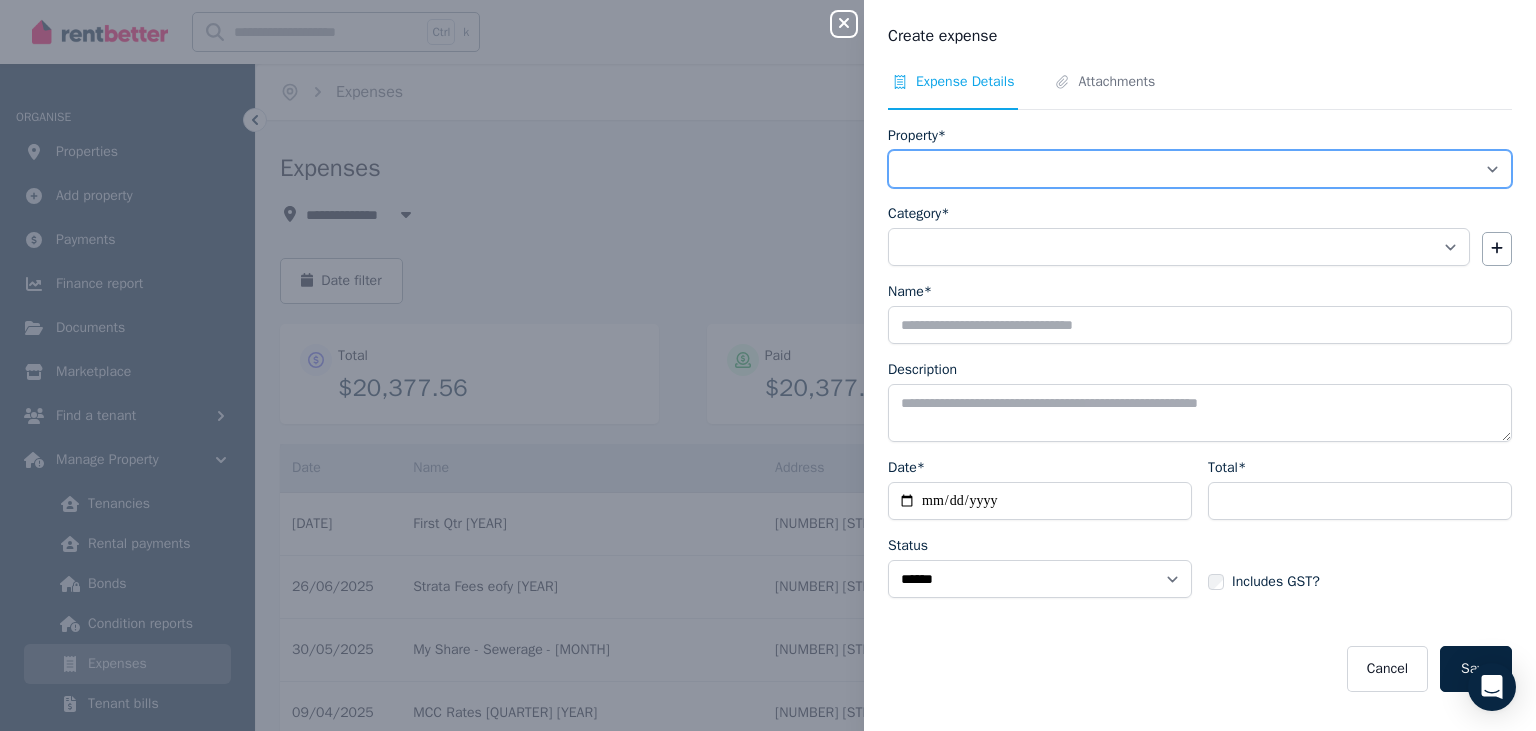 select on "**********" 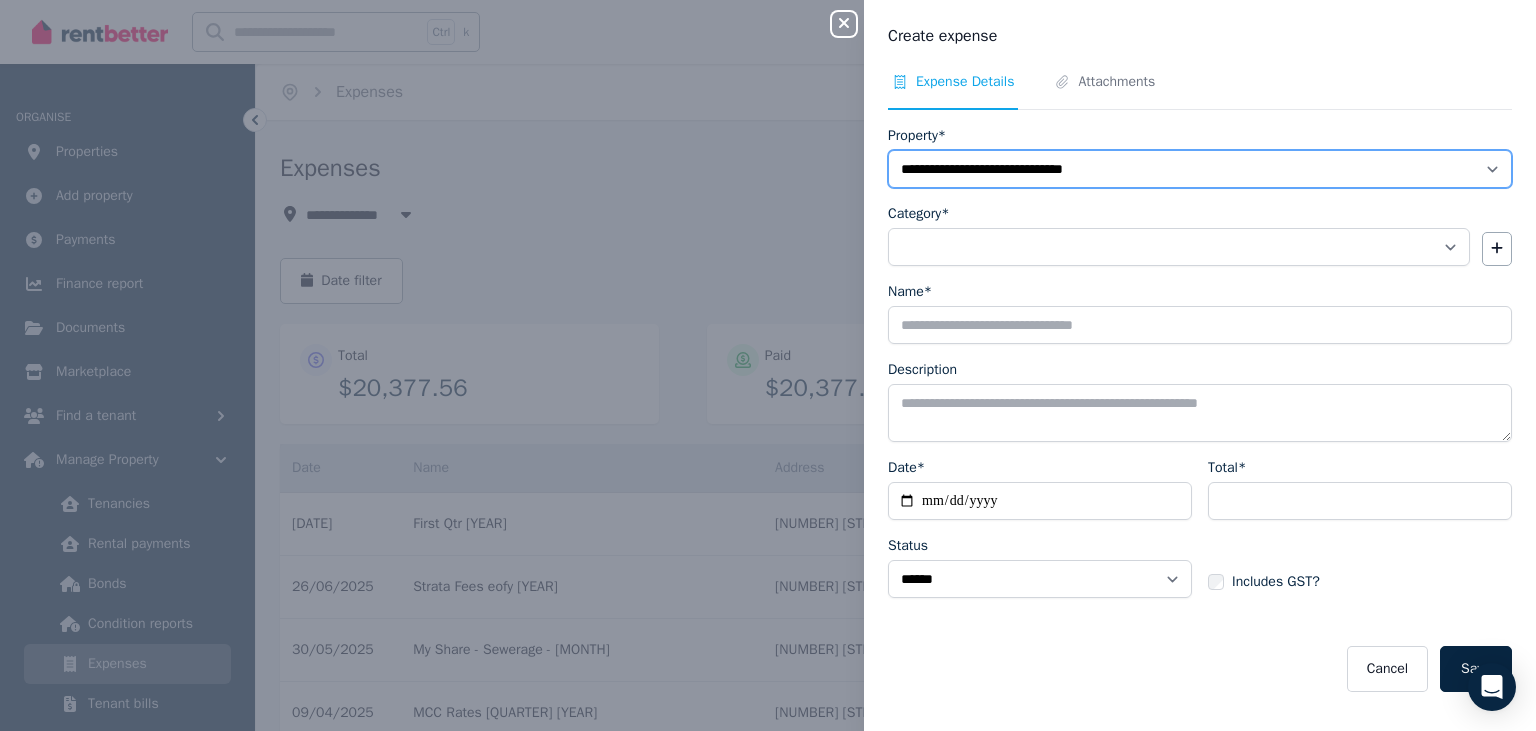 click on "**********" at bounding box center (0, 0) 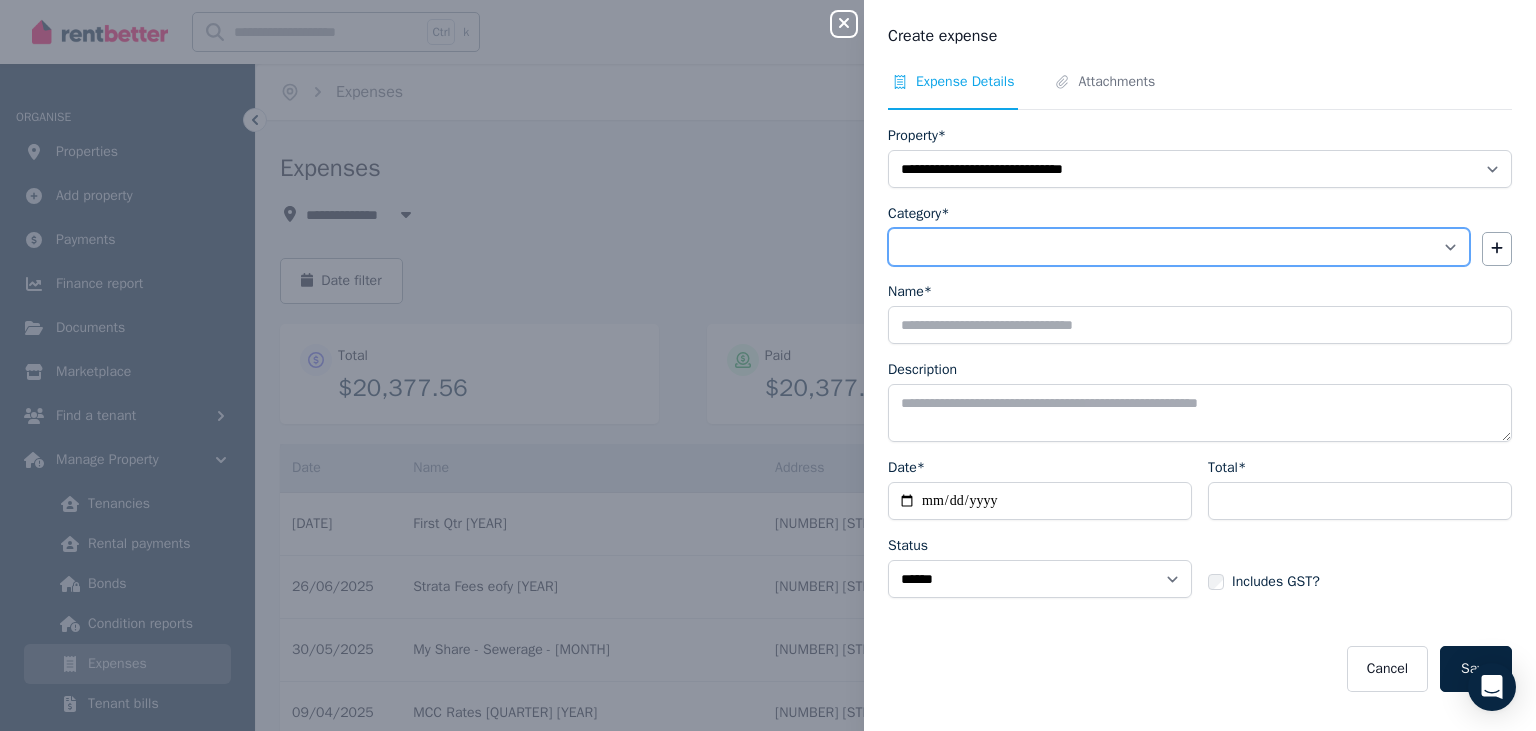 click on "**********" at bounding box center (1179, 247) 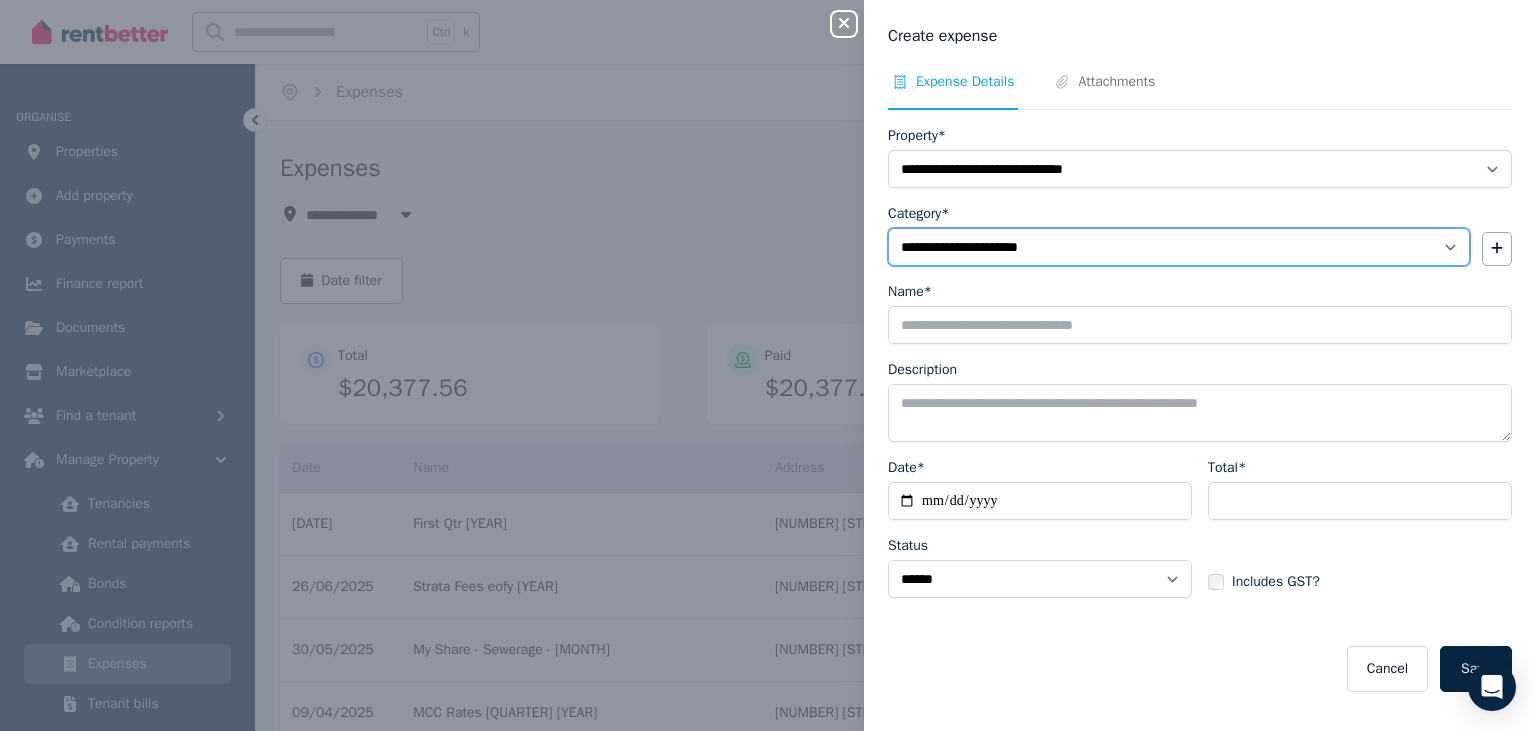 click on "**********" at bounding box center (0, 0) 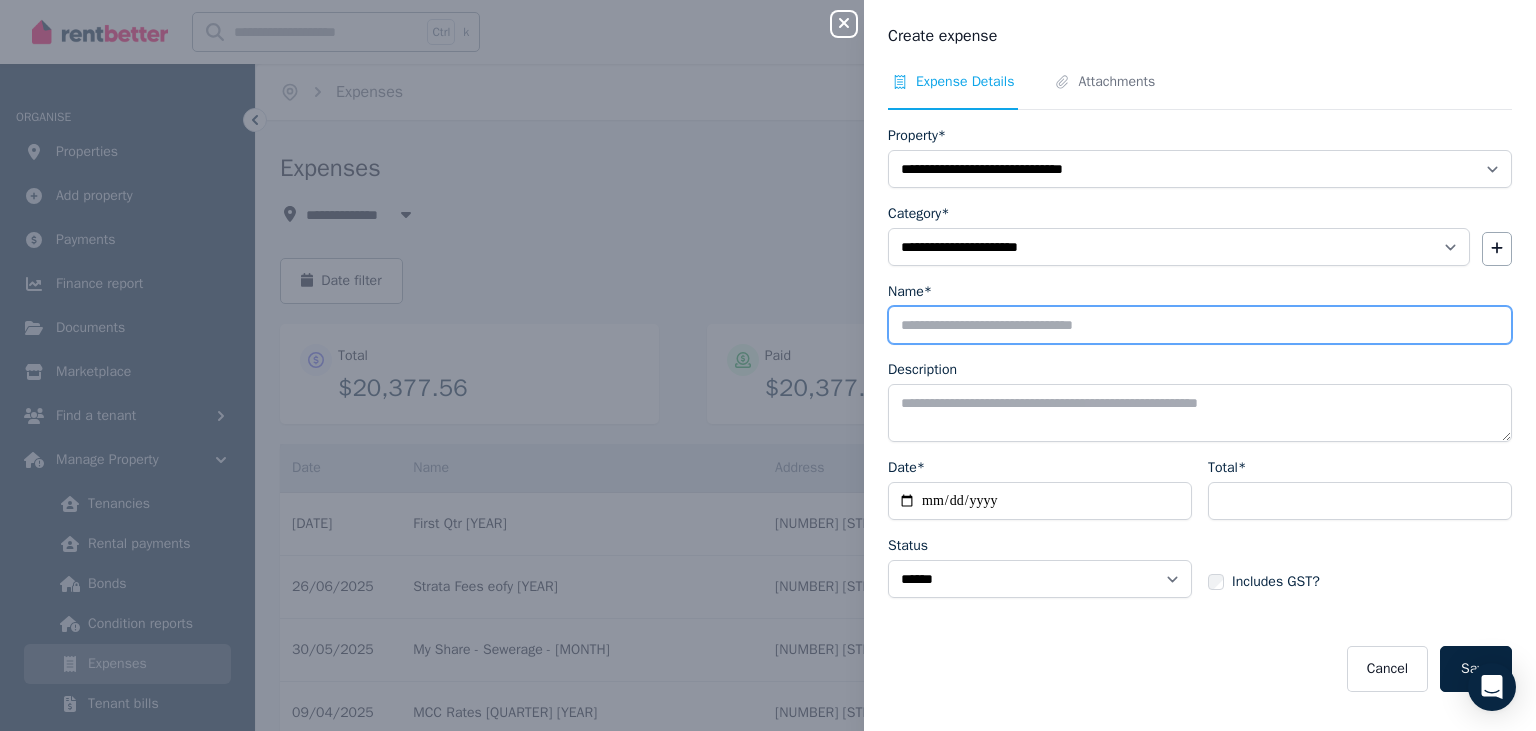 click on "Name*" at bounding box center [1200, 325] 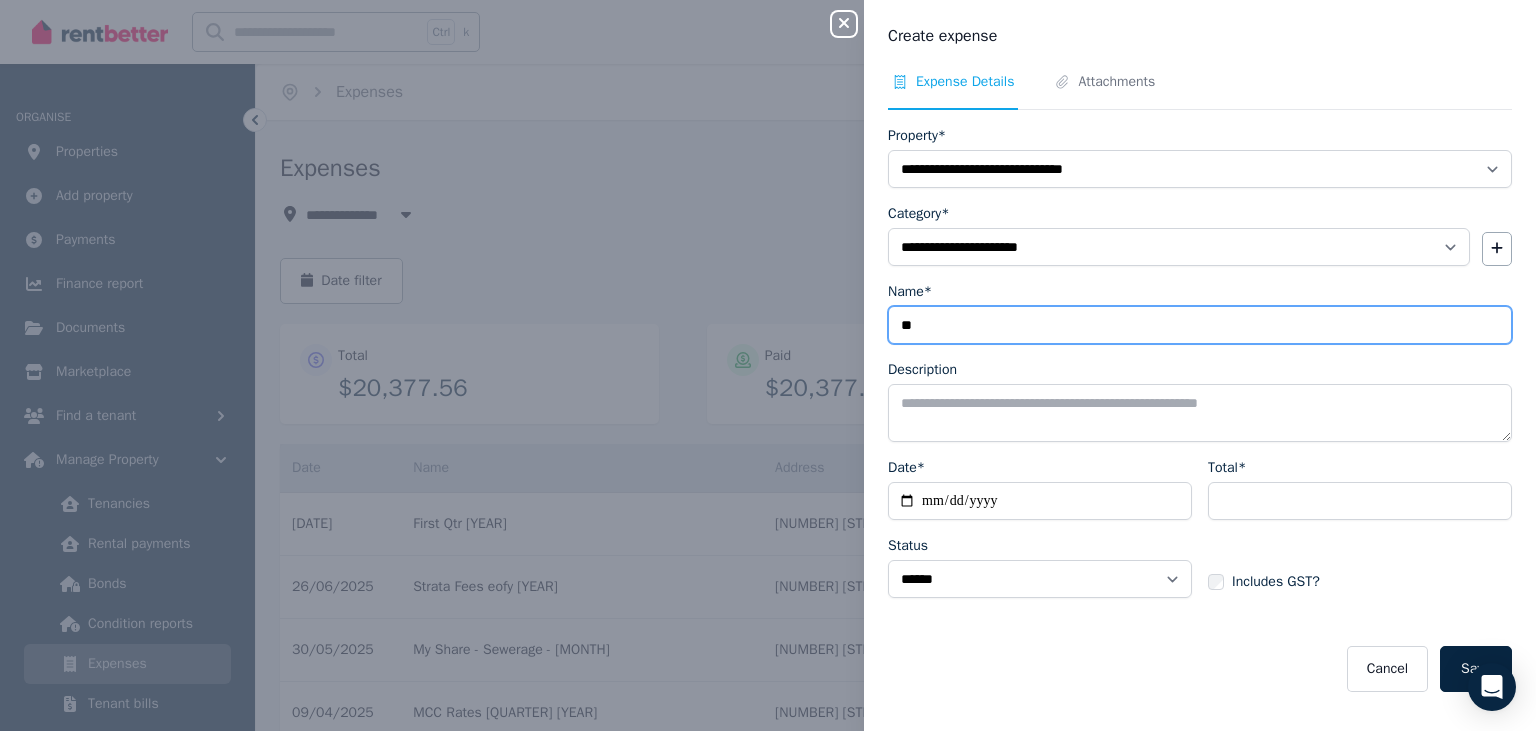 type on "*" 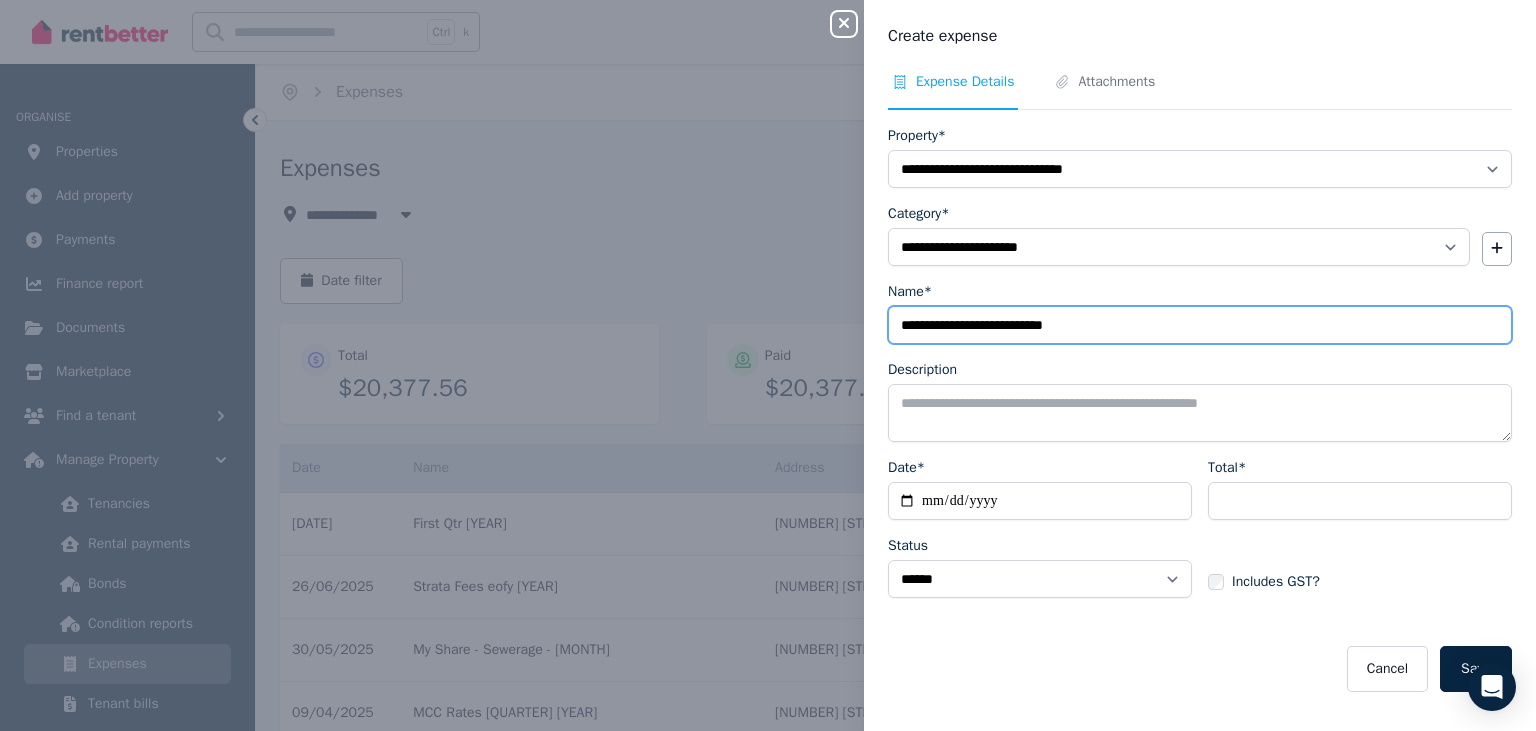 type on "**********" 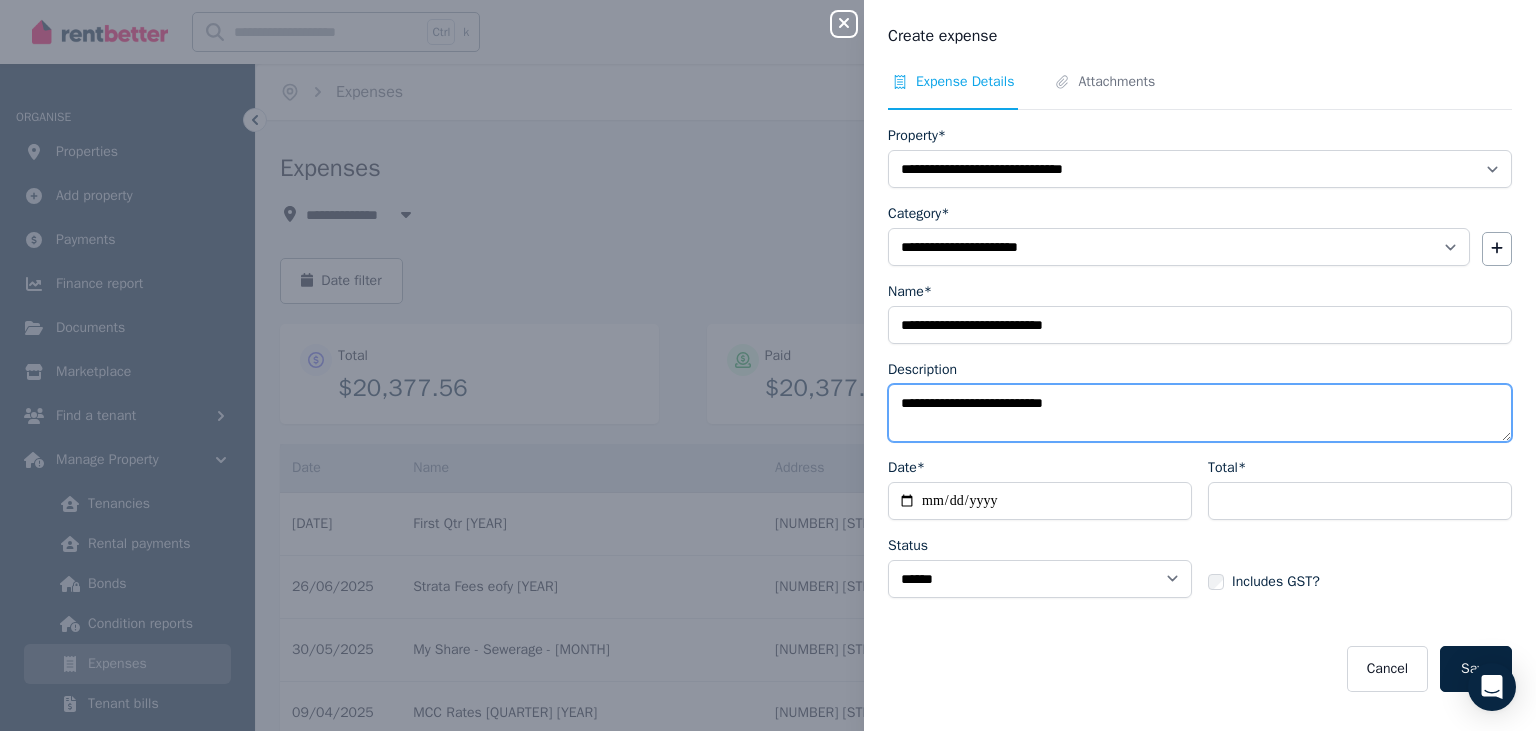 type on "**********" 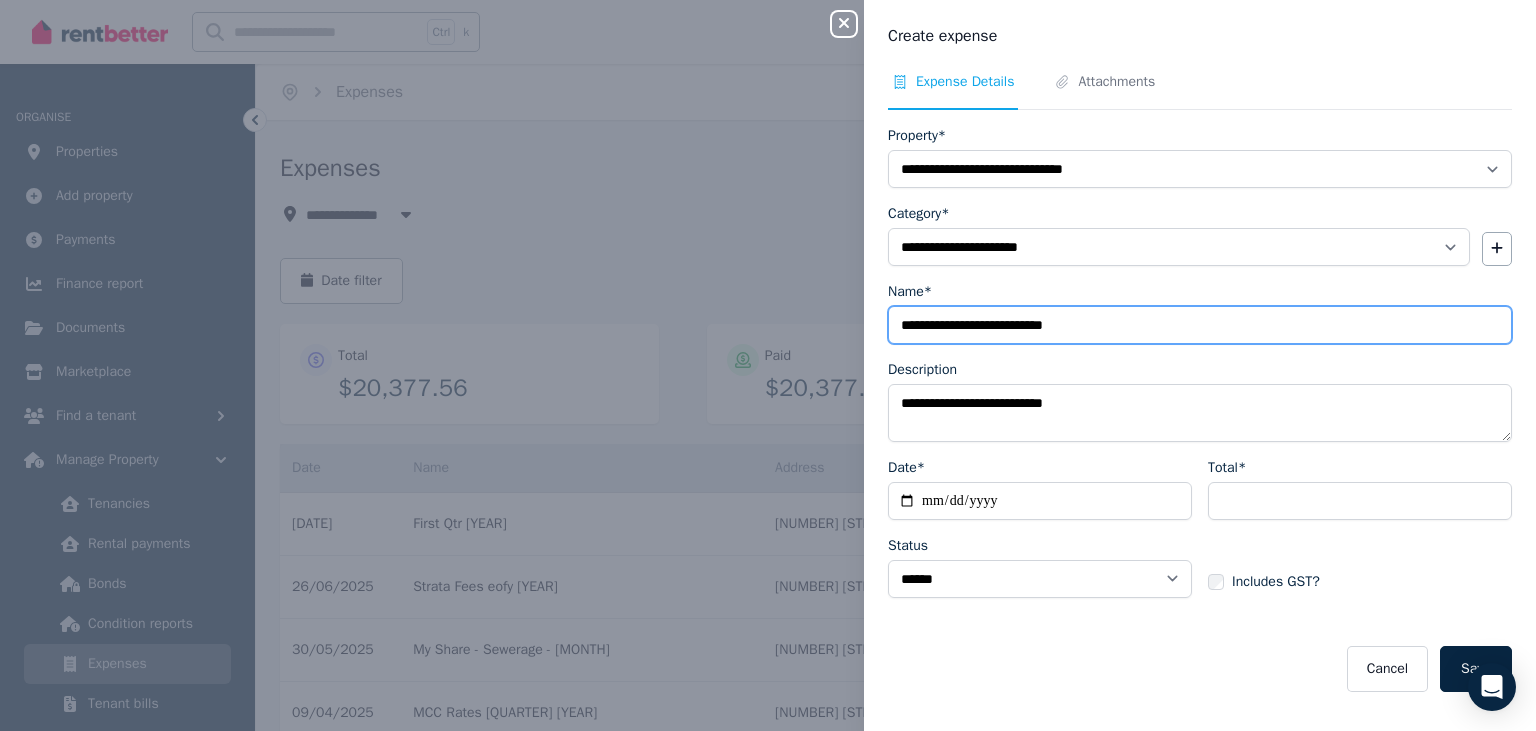 click on "**********" at bounding box center [1200, 325] 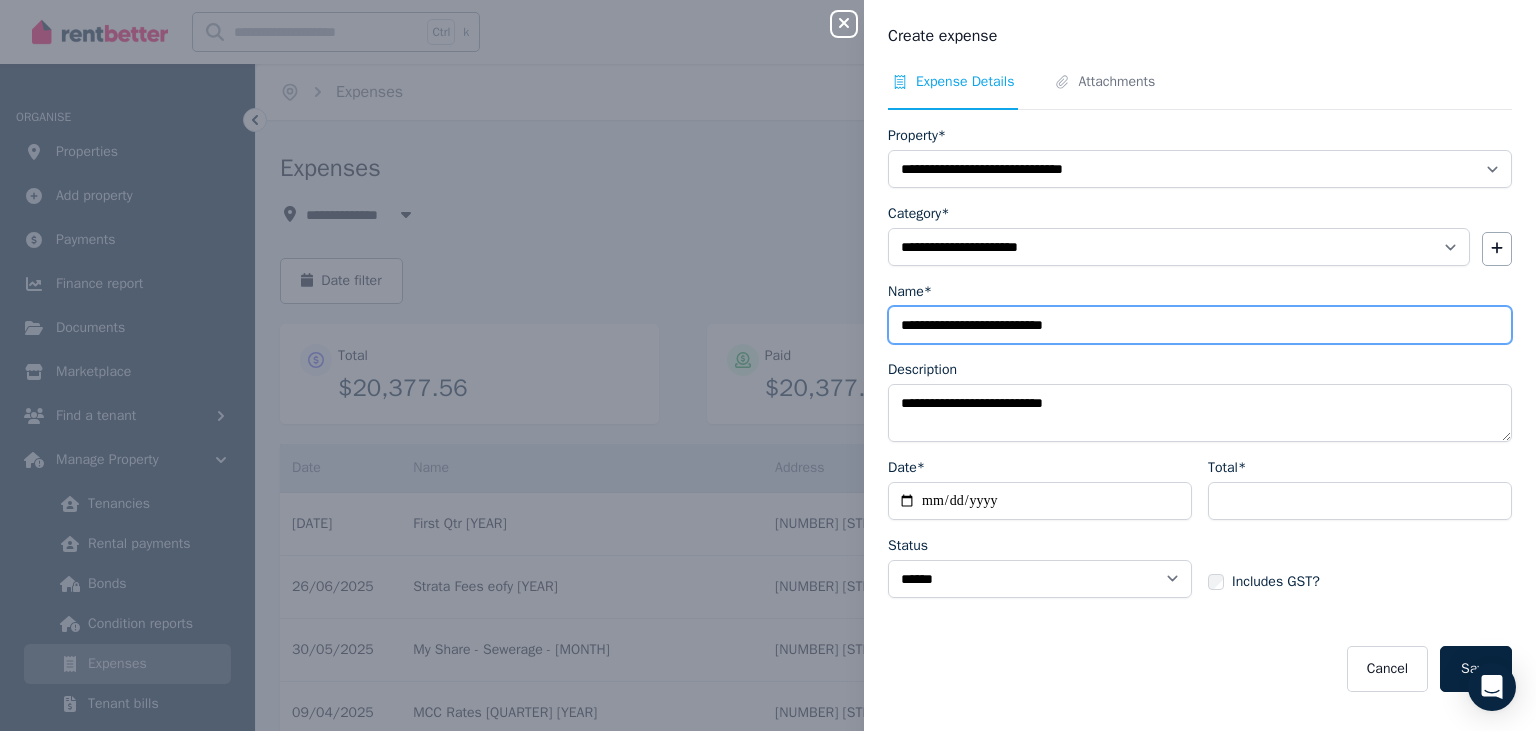 drag, startPoint x: 1078, startPoint y: 326, endPoint x: 715, endPoint y: 326, distance: 363 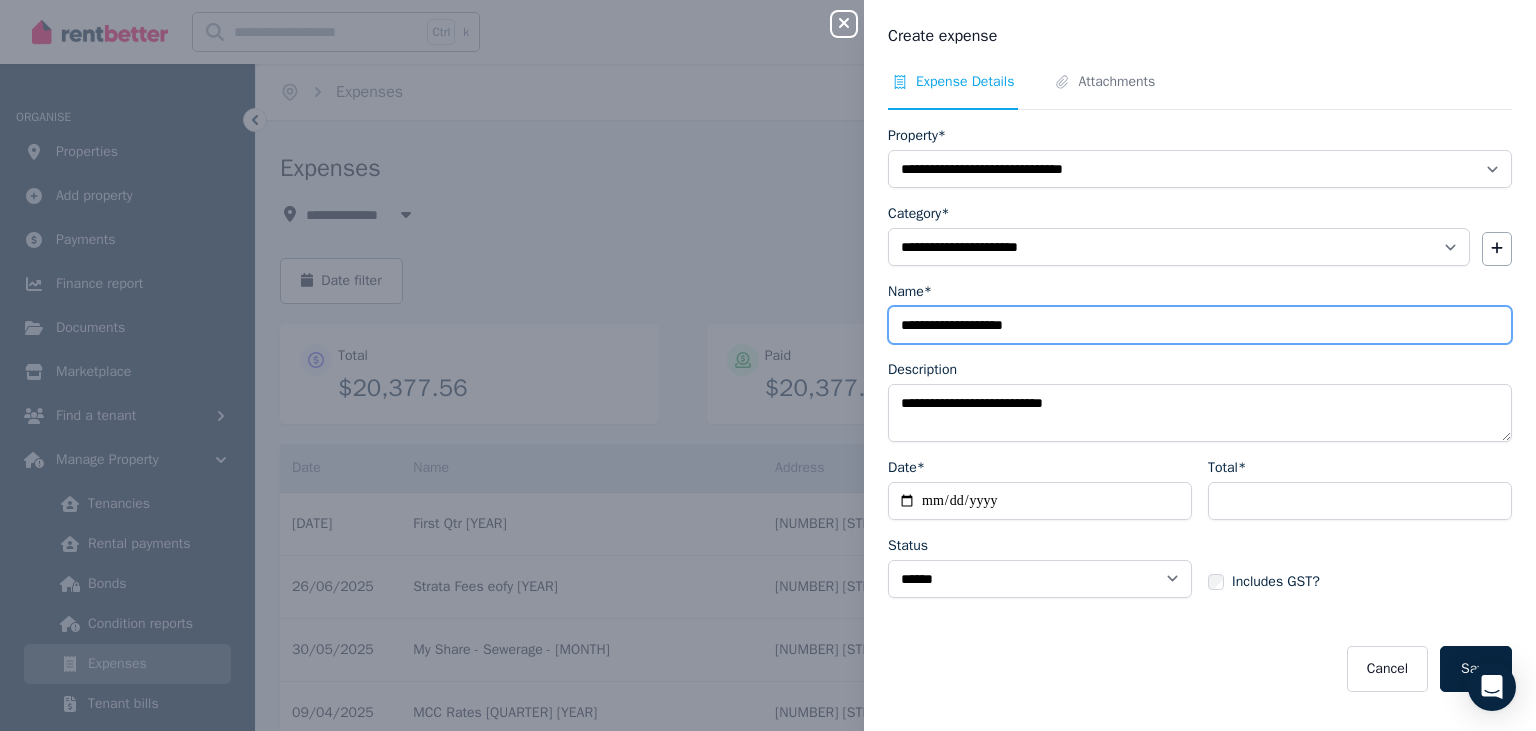 type on "**********" 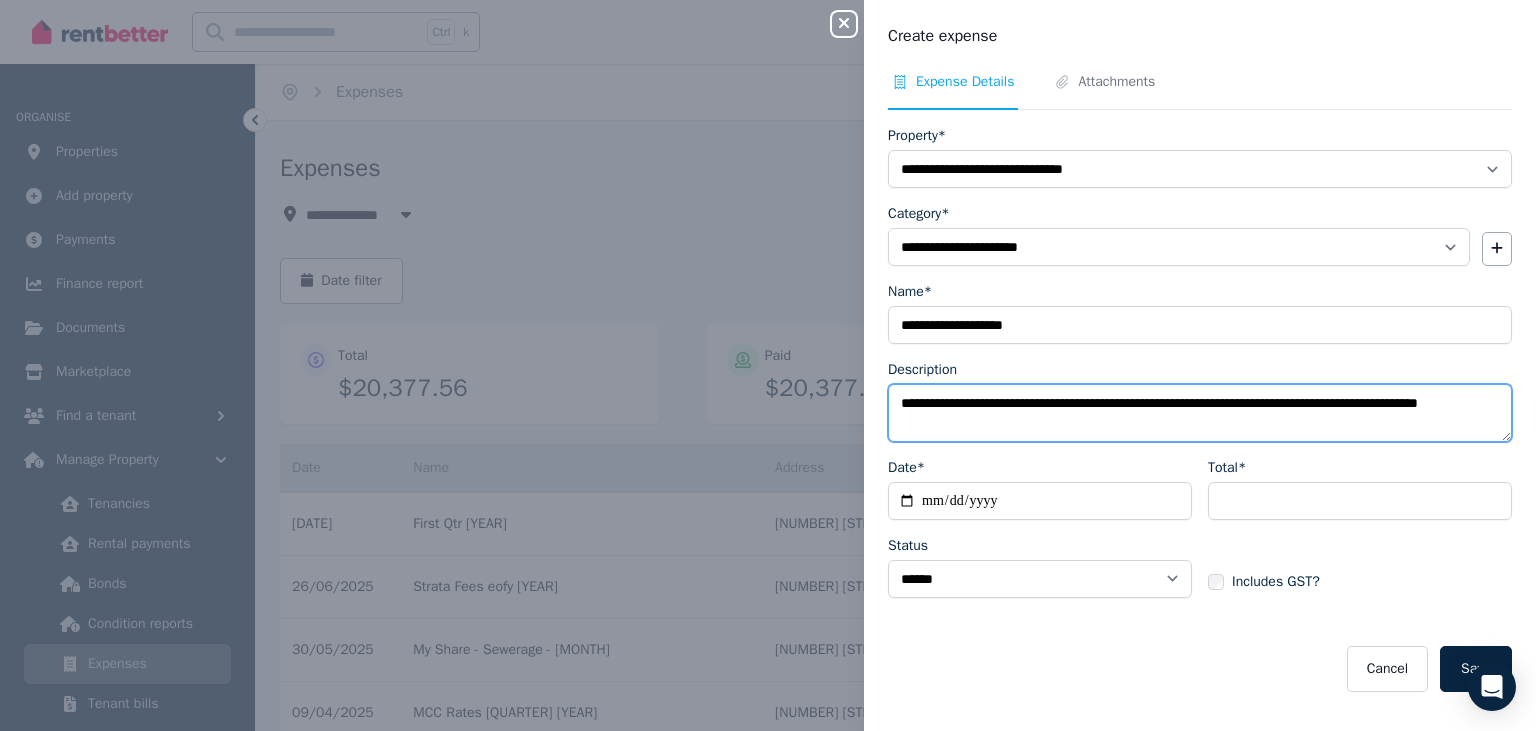 type on "**********" 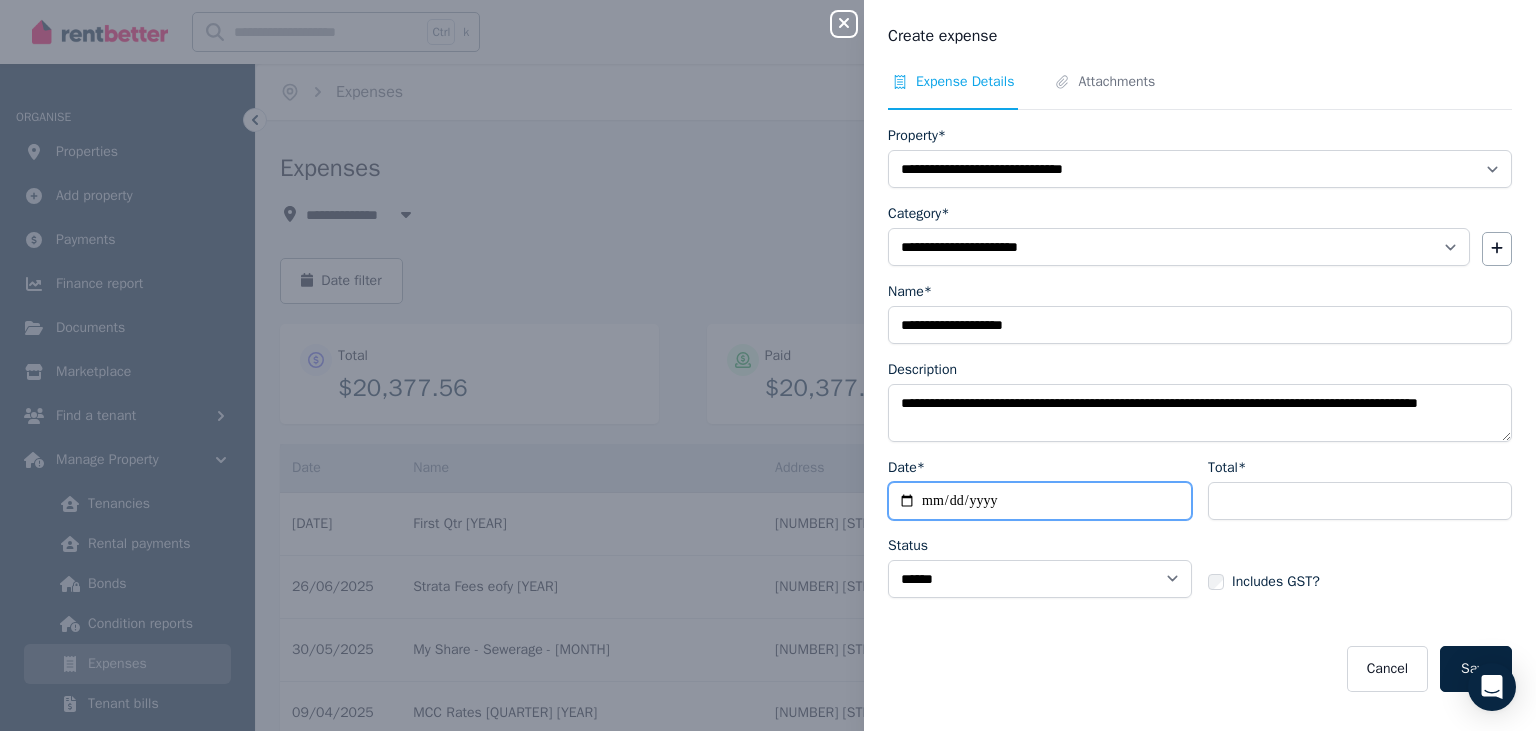 click on "Date*" at bounding box center (1040, 501) 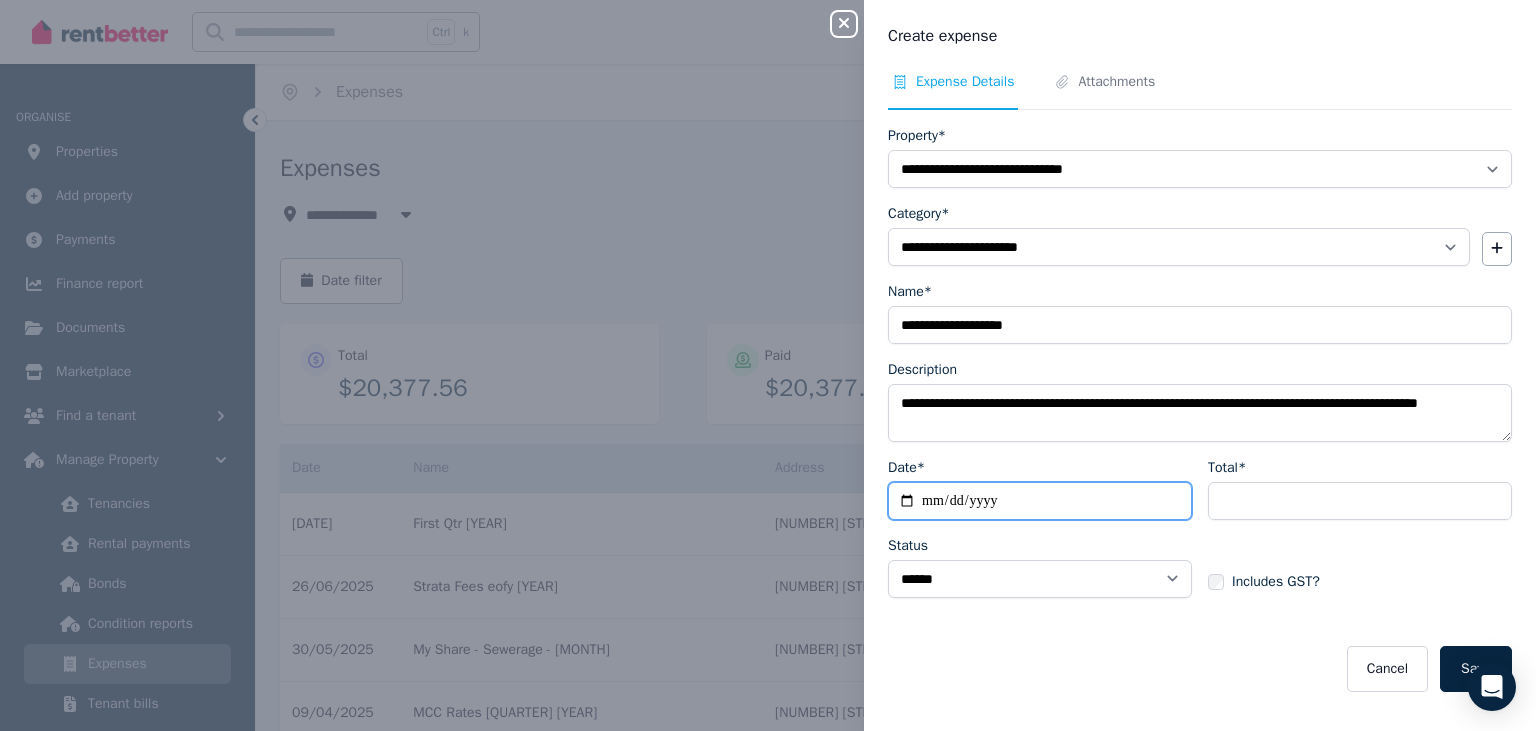 type on "**********" 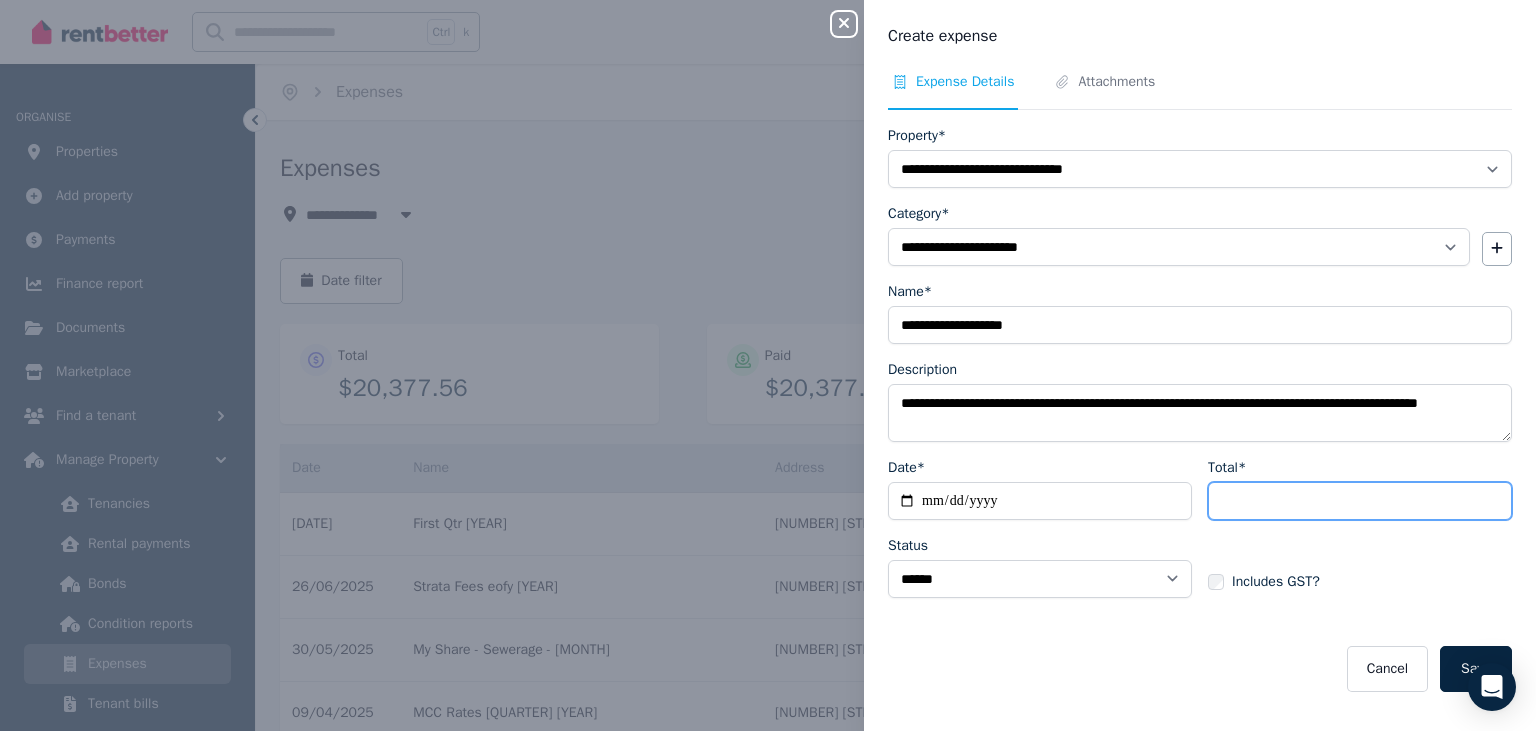 click on "Total*" at bounding box center (1360, 501) 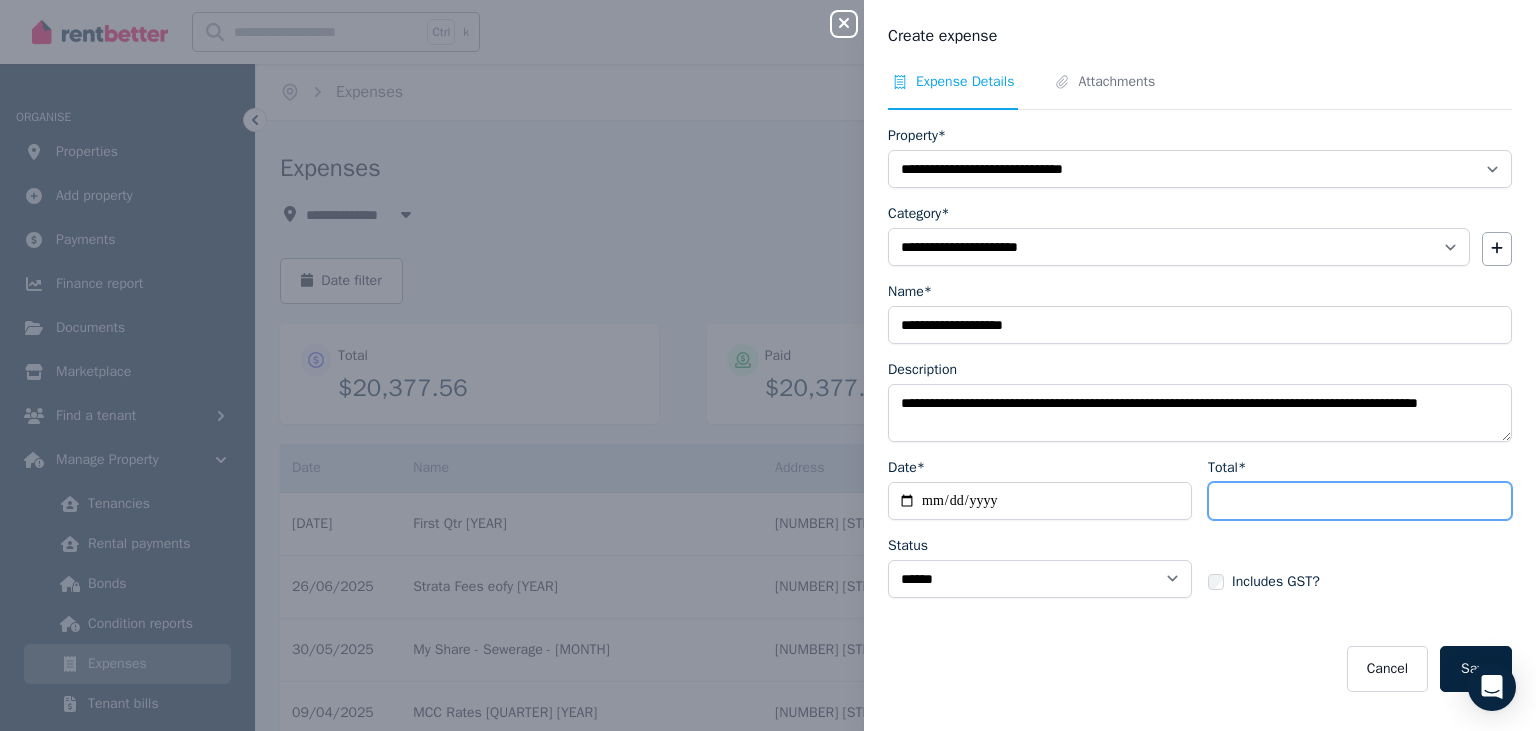 type on "*****" 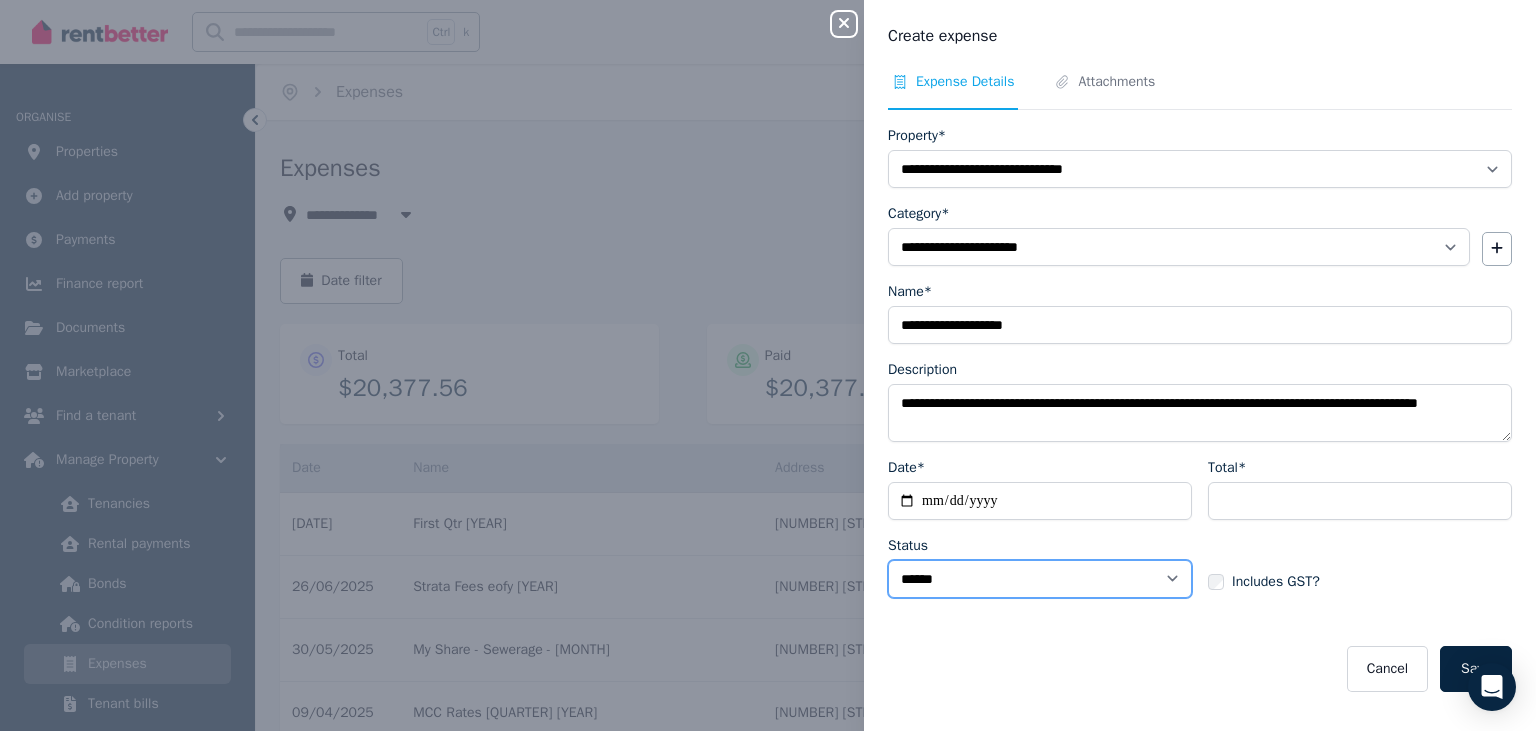 click on "****** ****" at bounding box center (1040, 579) 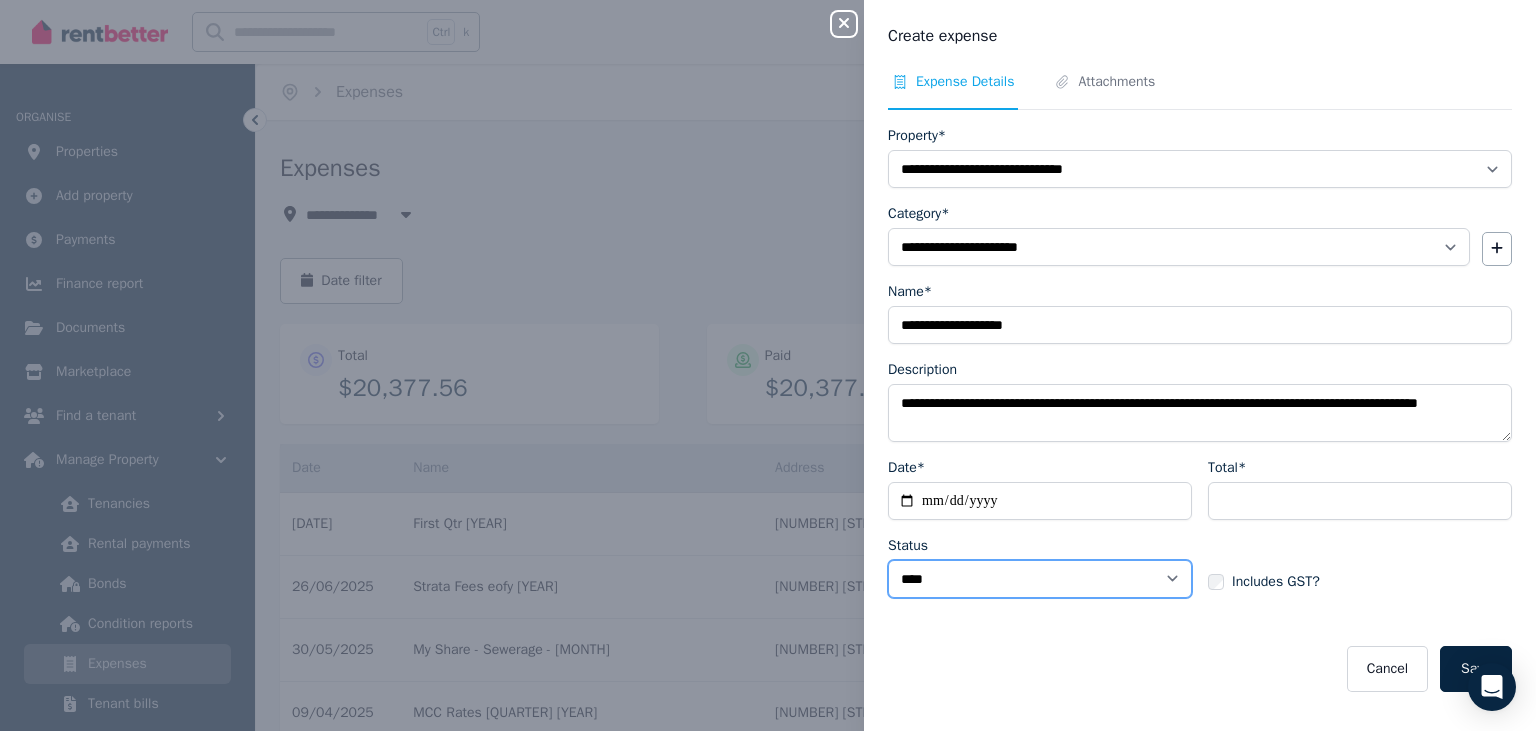 click on "****" at bounding box center [0, 0] 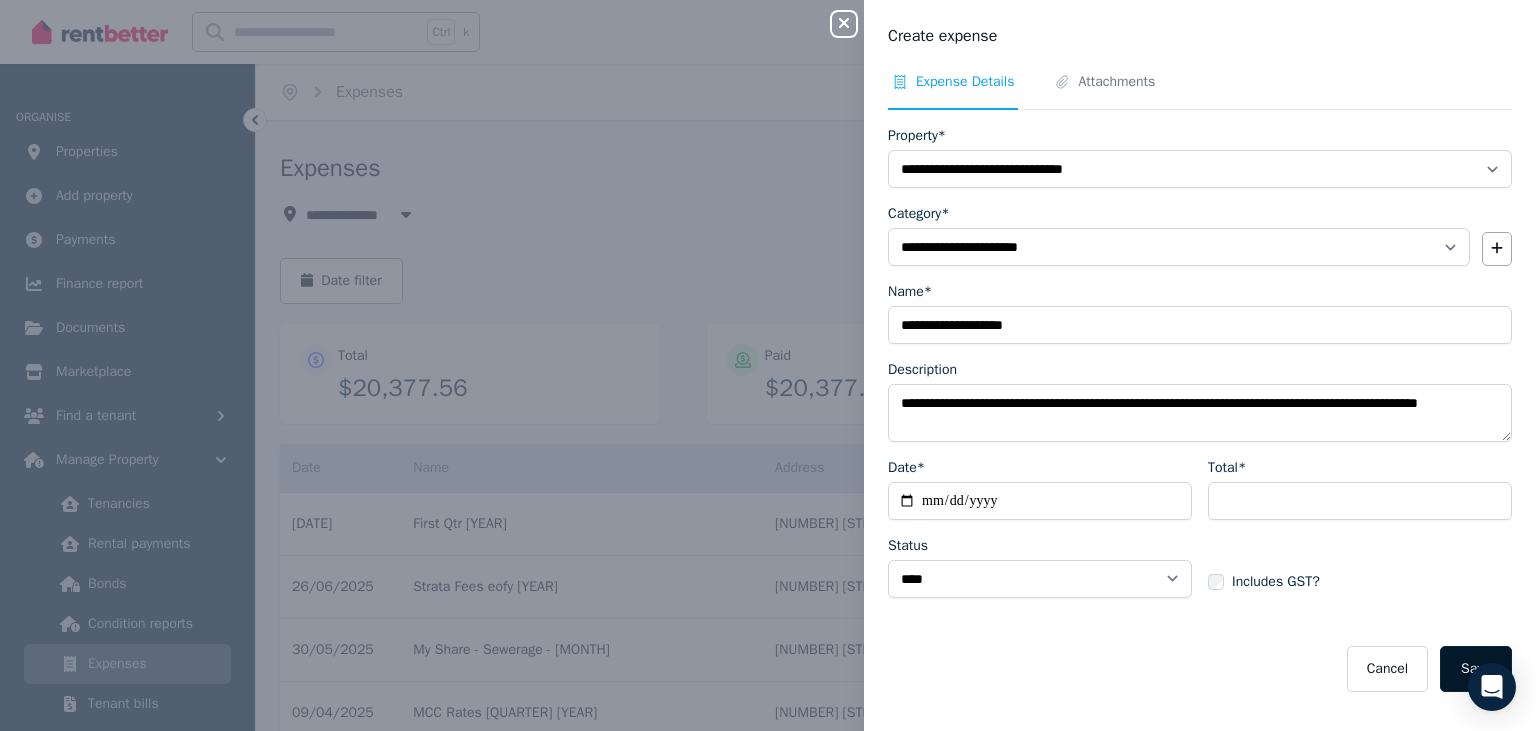 click on "Save" at bounding box center [1476, 669] 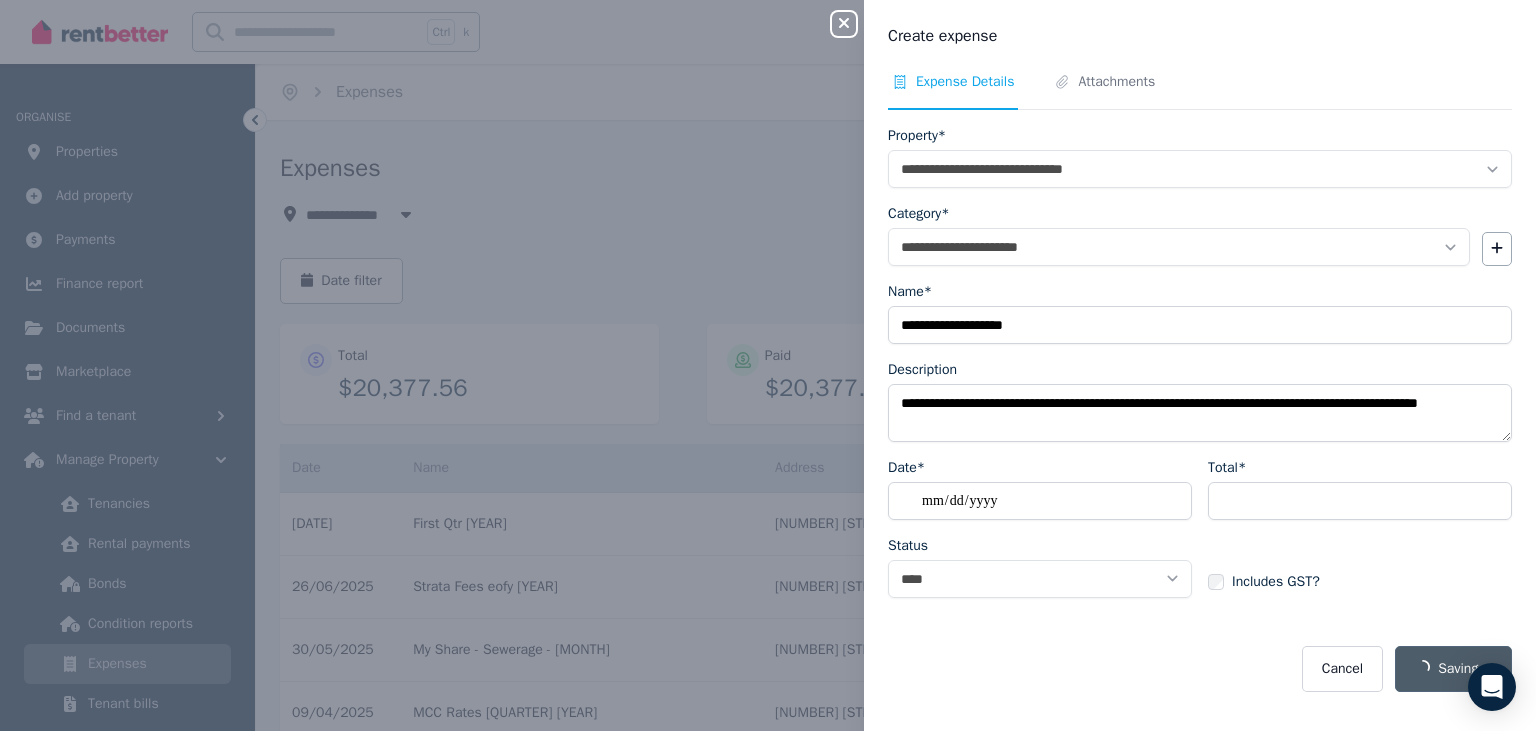 select on "**********" 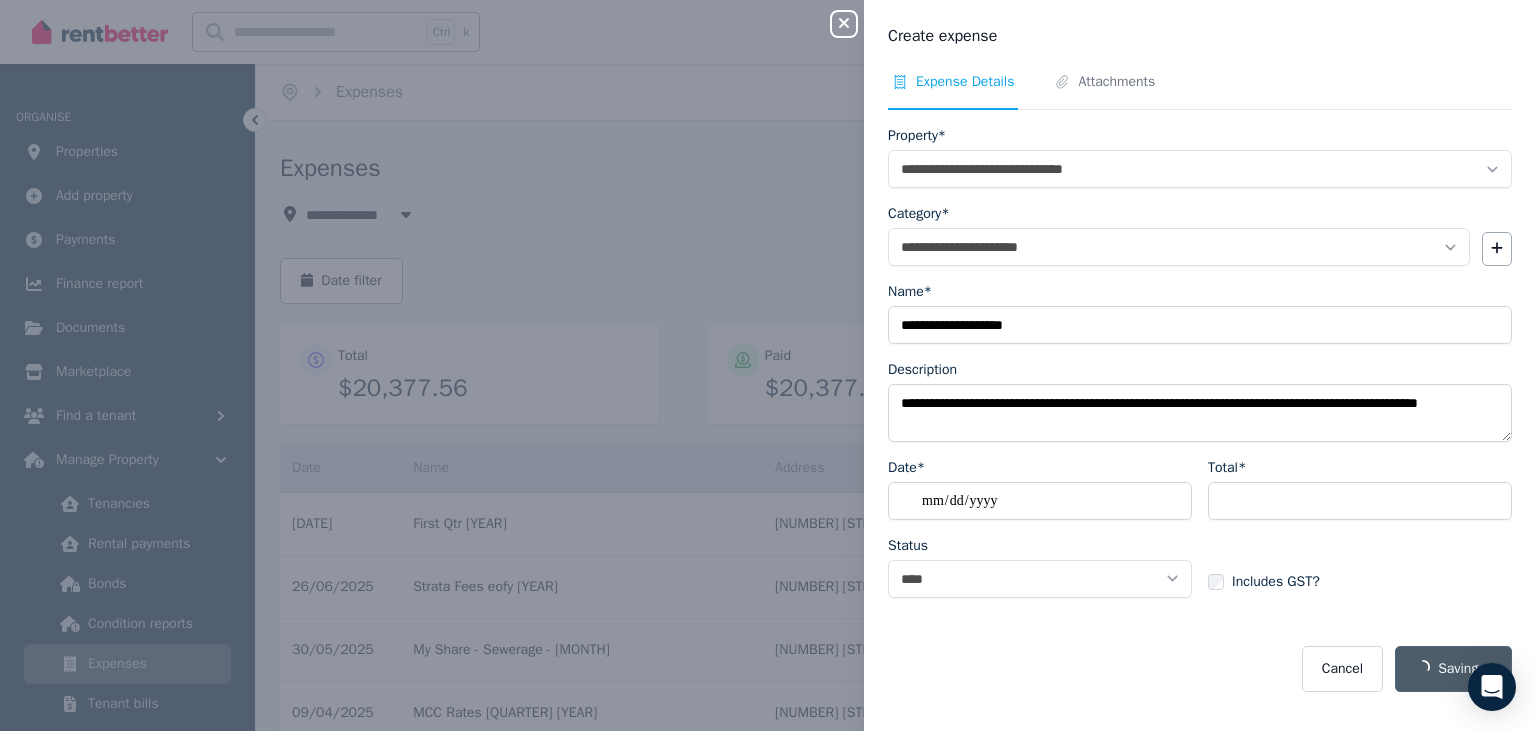 select on "**********" 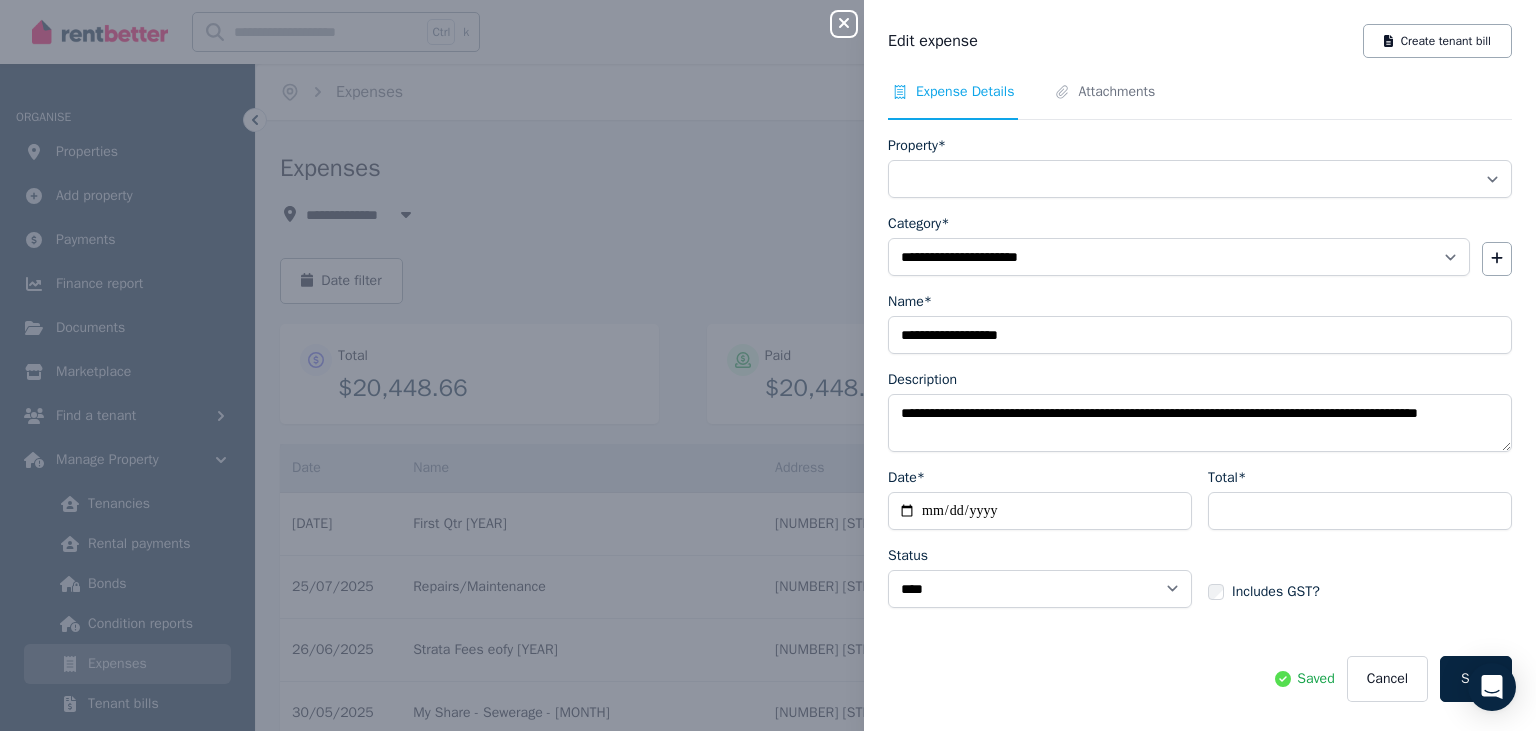 select on "**********" 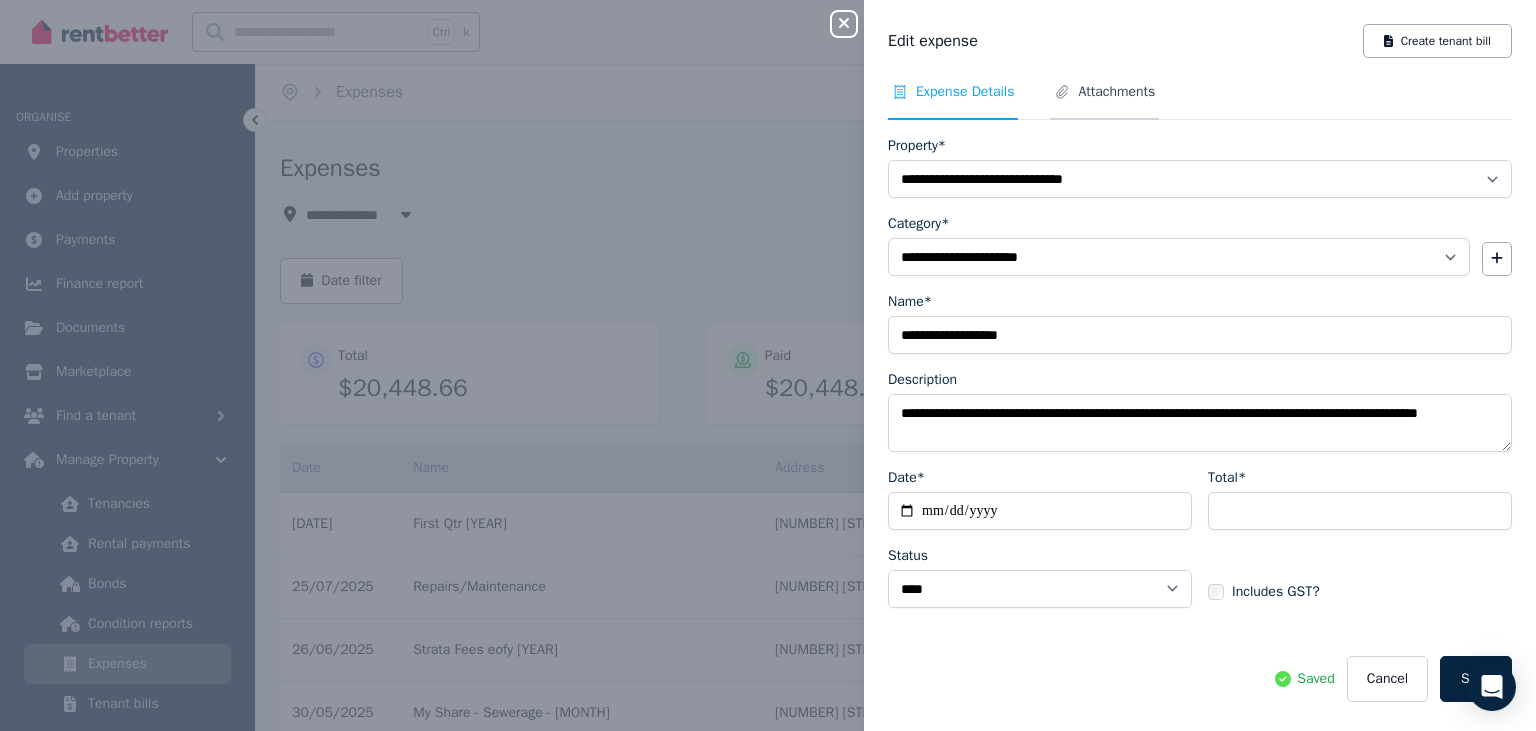 click on "Attachments" at bounding box center (1116, 92) 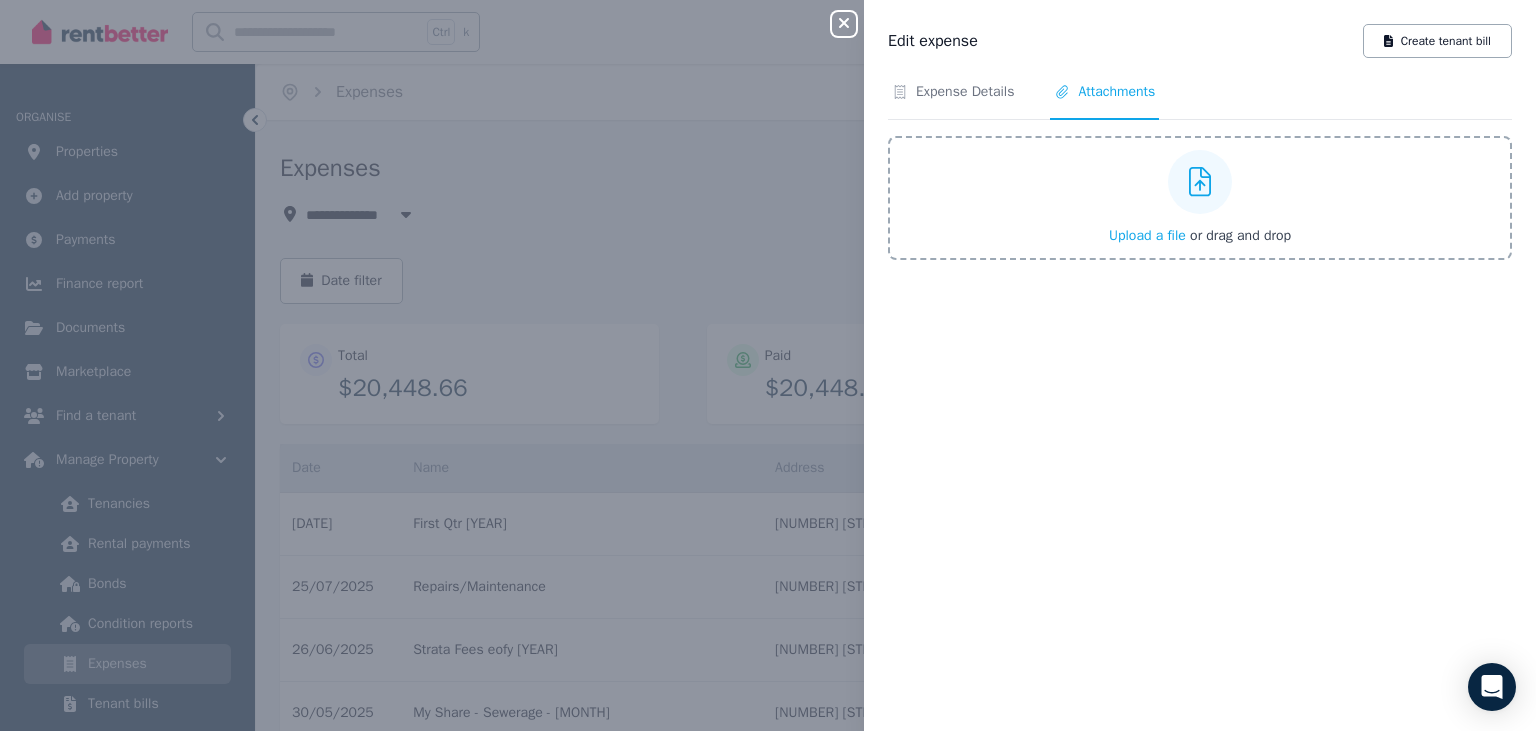 click on "Upload a file" at bounding box center (1147, 235) 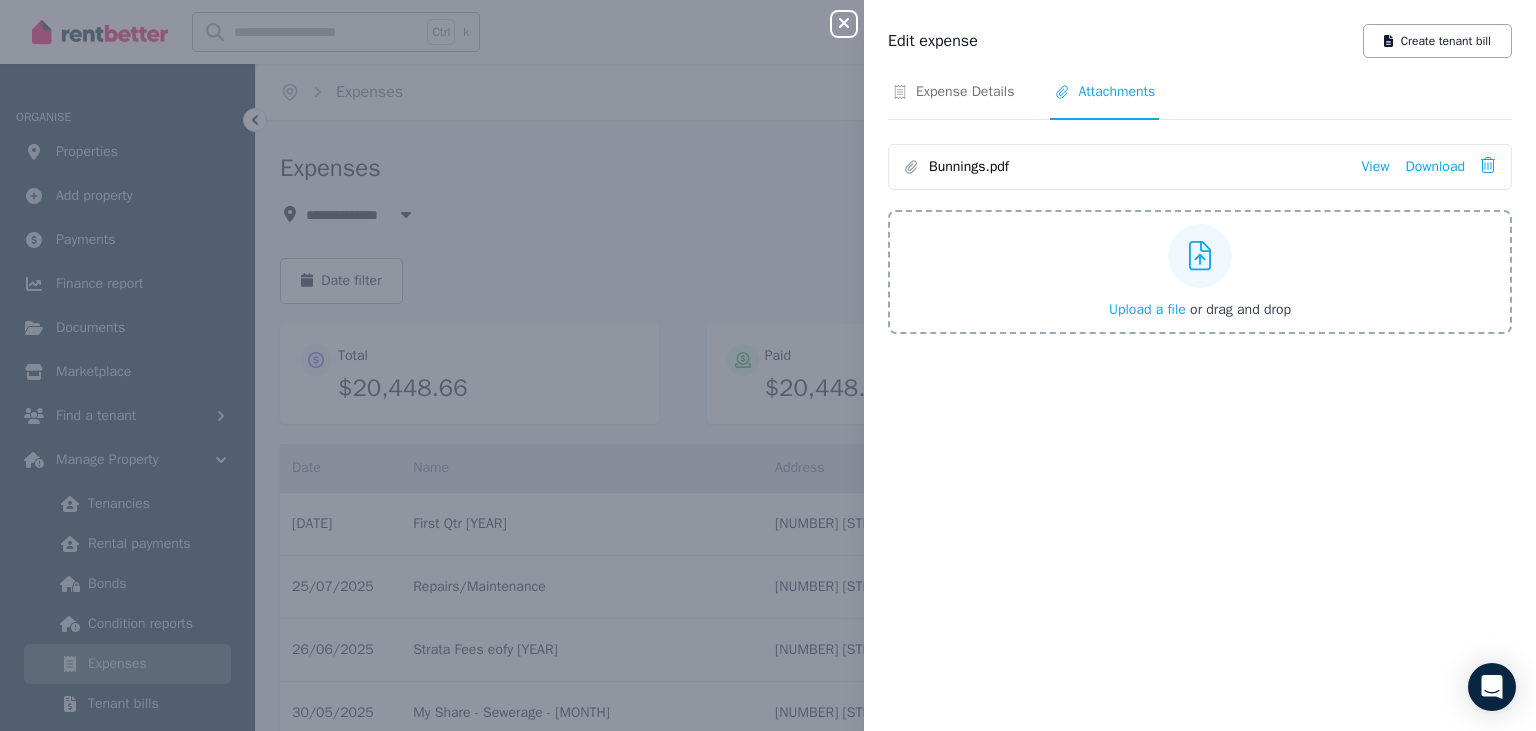 click on "Close panel" at bounding box center [844, 24] 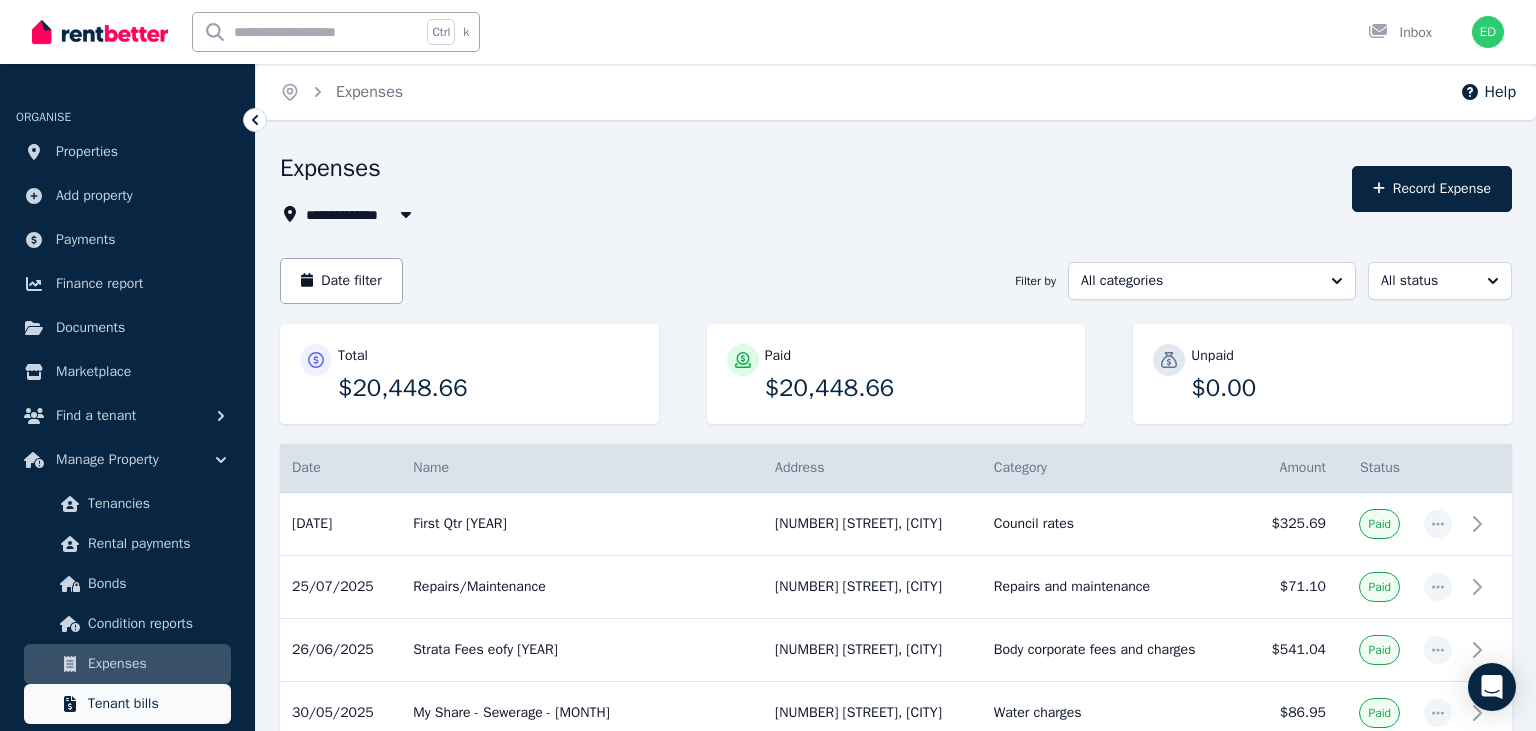 click on "Tenant bills" at bounding box center [155, 704] 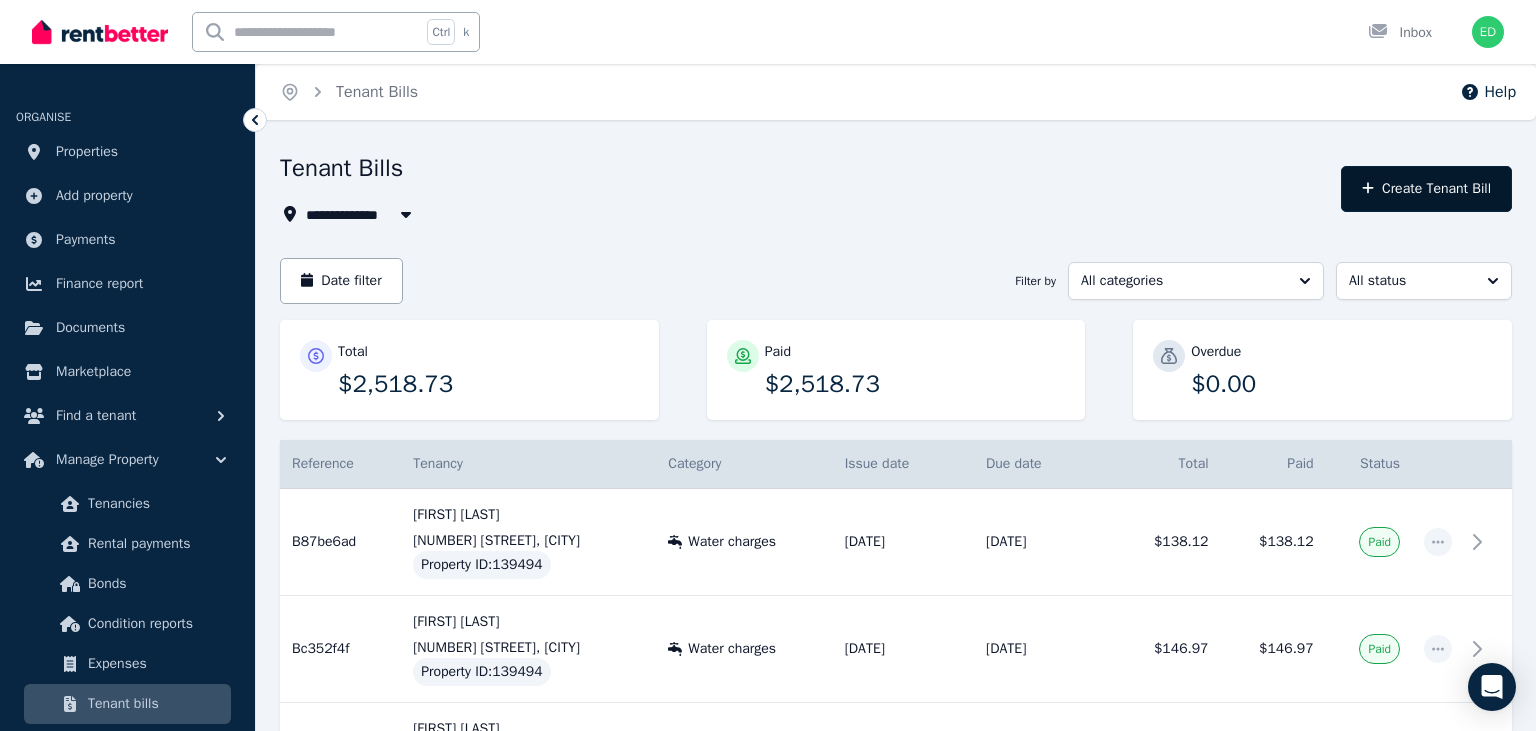 click 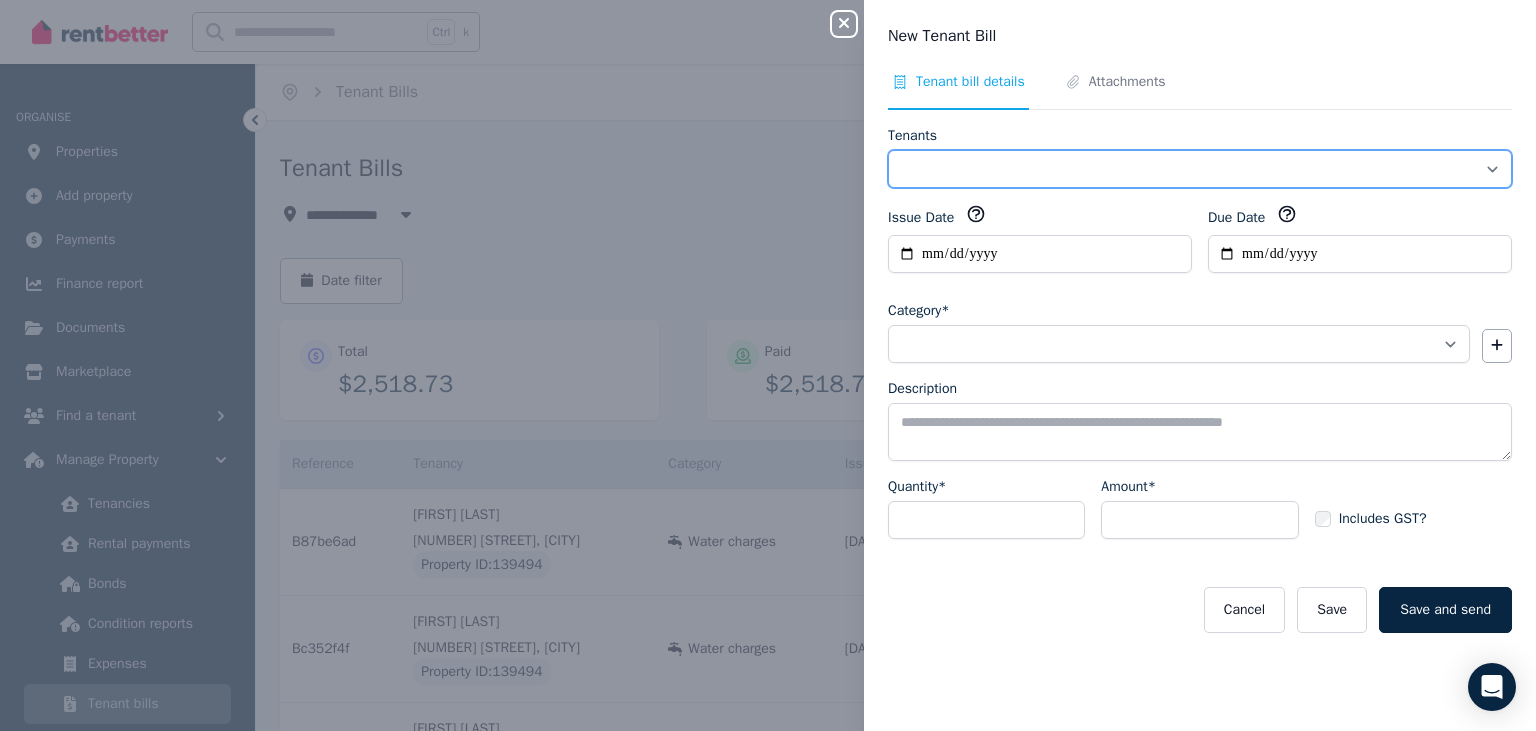 click on "**********" at bounding box center [1200, 169] 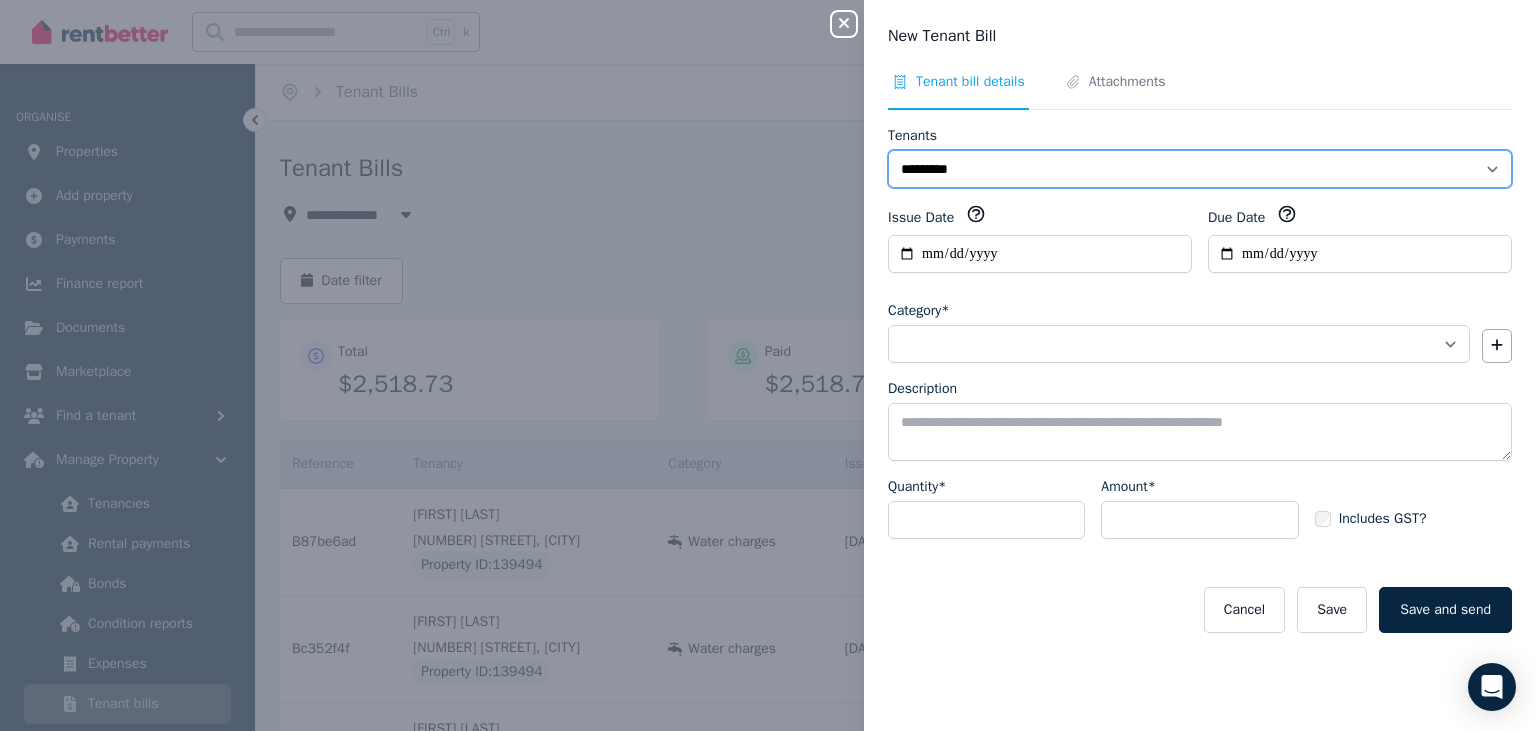click on "*********" at bounding box center [0, 0] 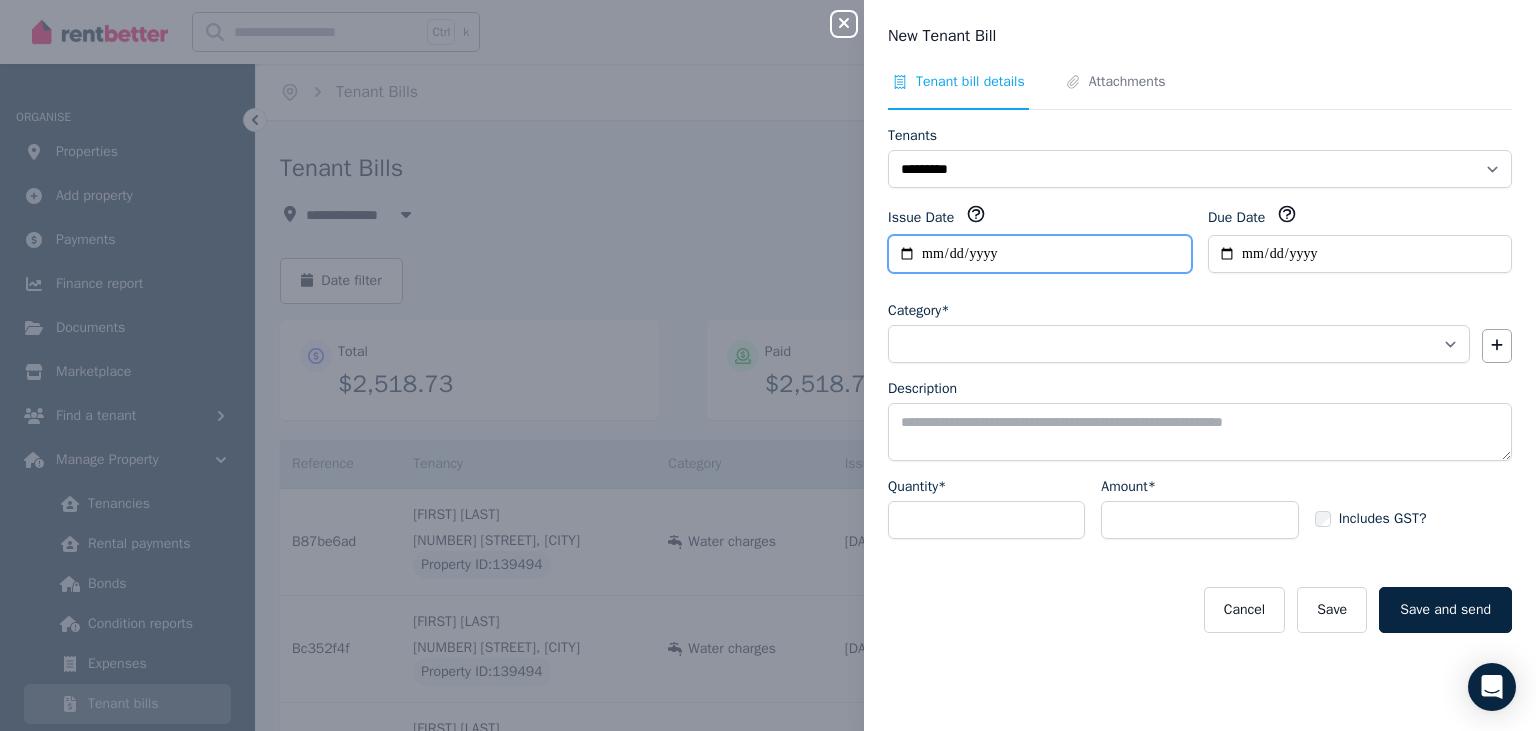 click on "**********" at bounding box center [1040, 254] 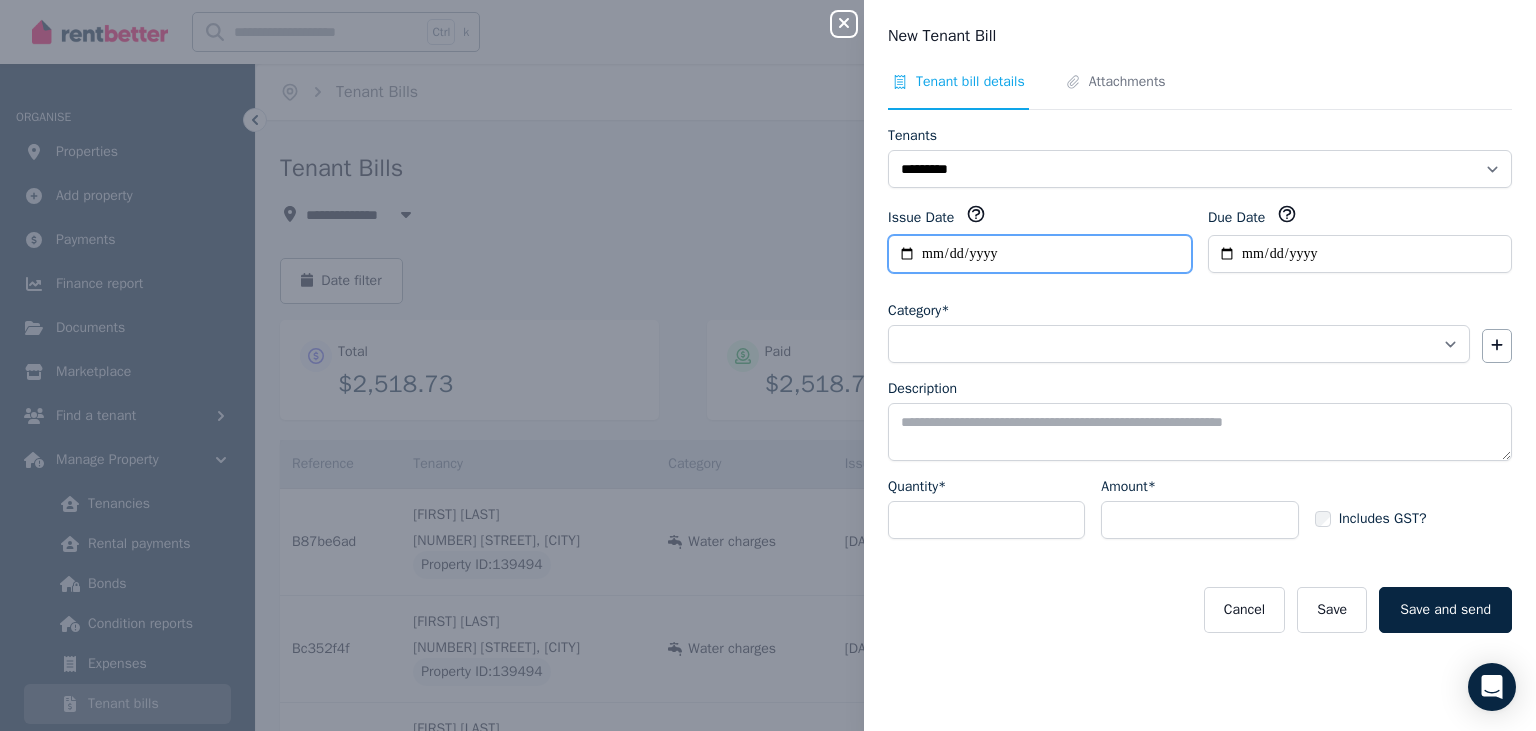 type on "**********" 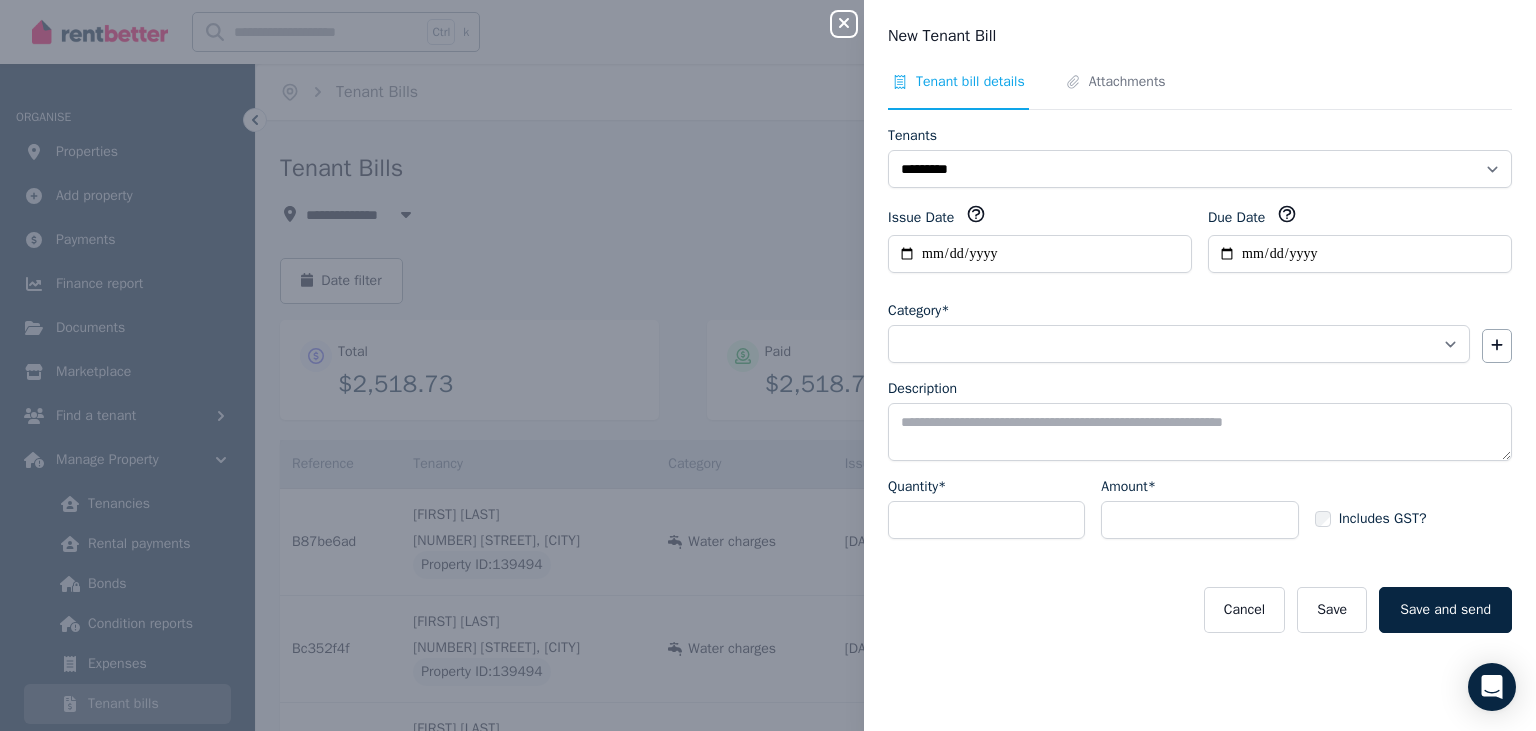 type 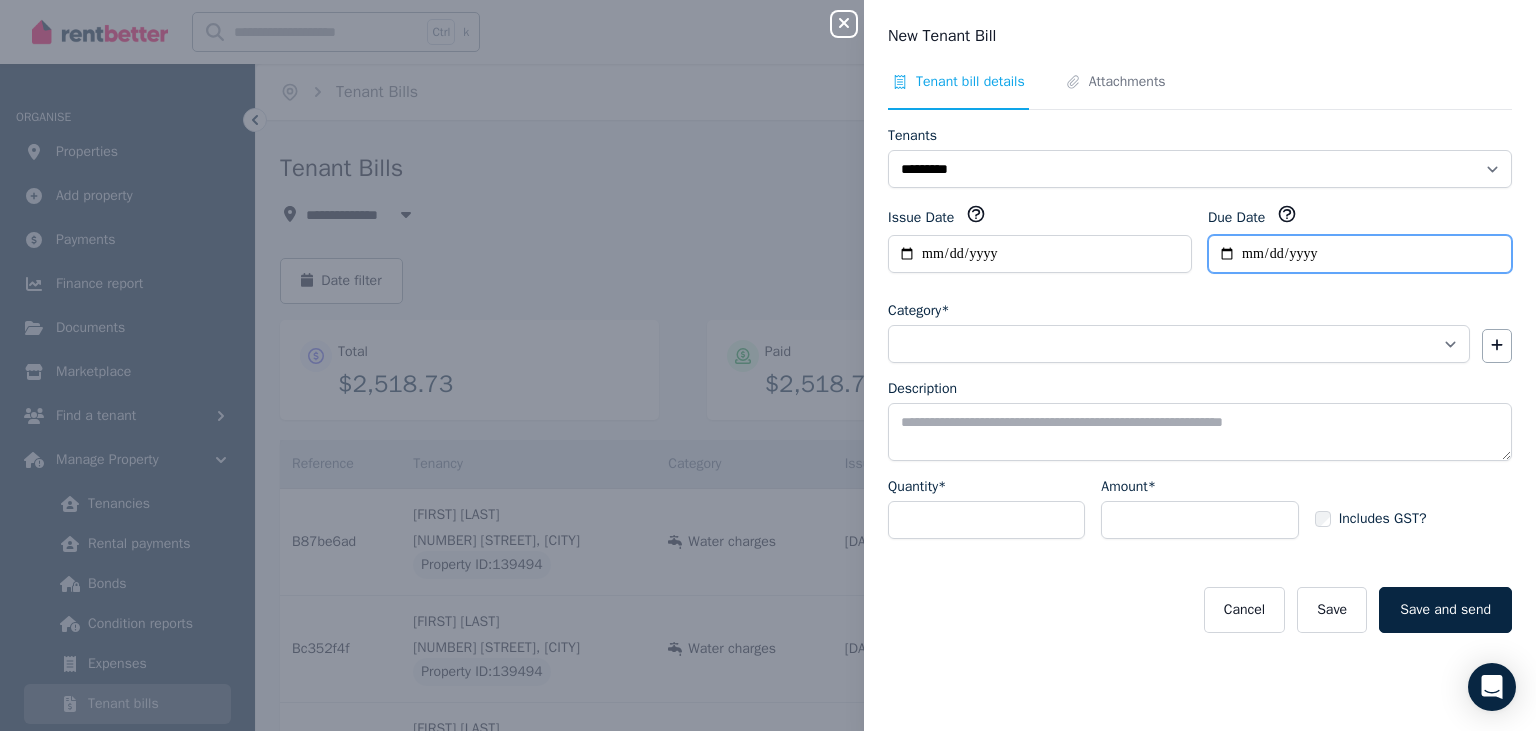 click on "Due Date" at bounding box center (1360, 254) 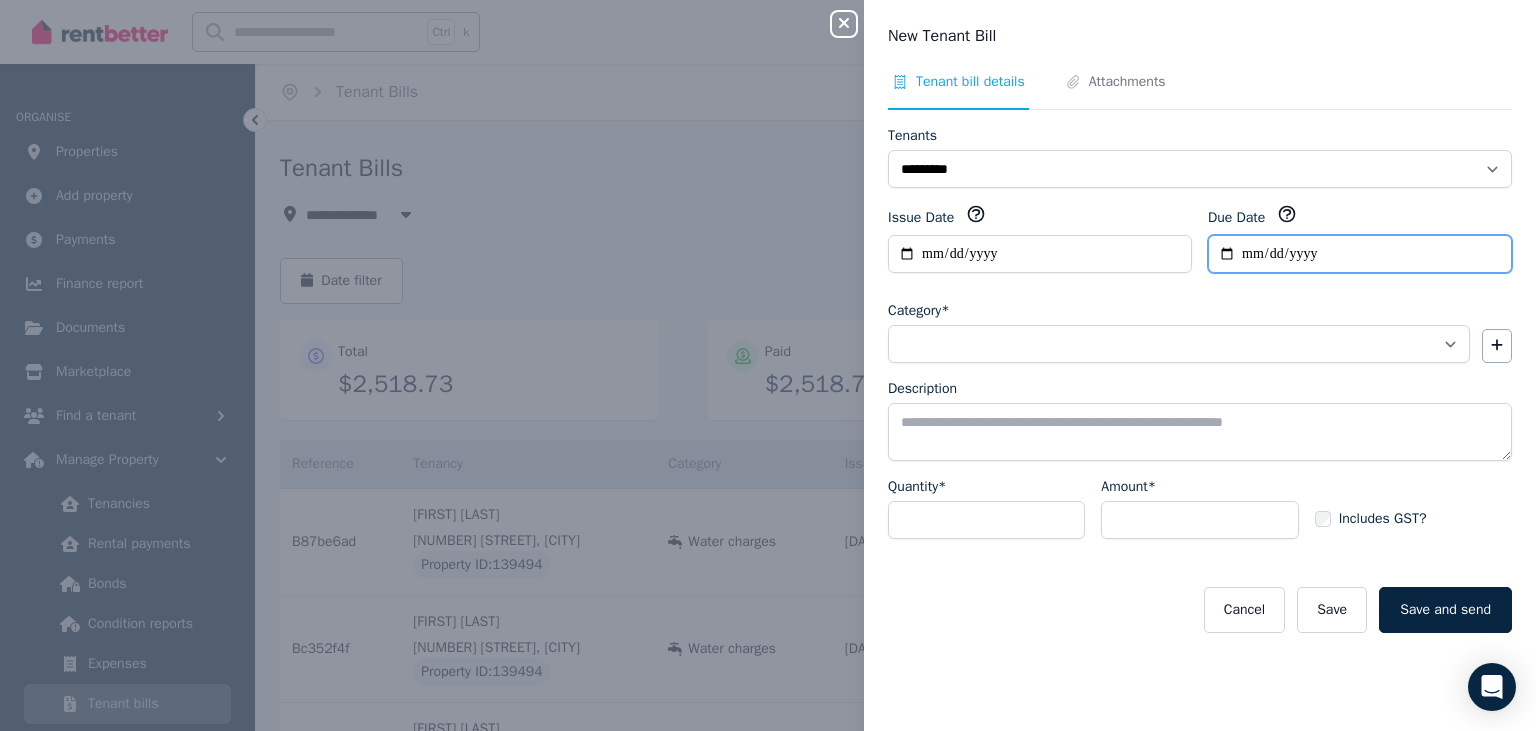 type on "**********" 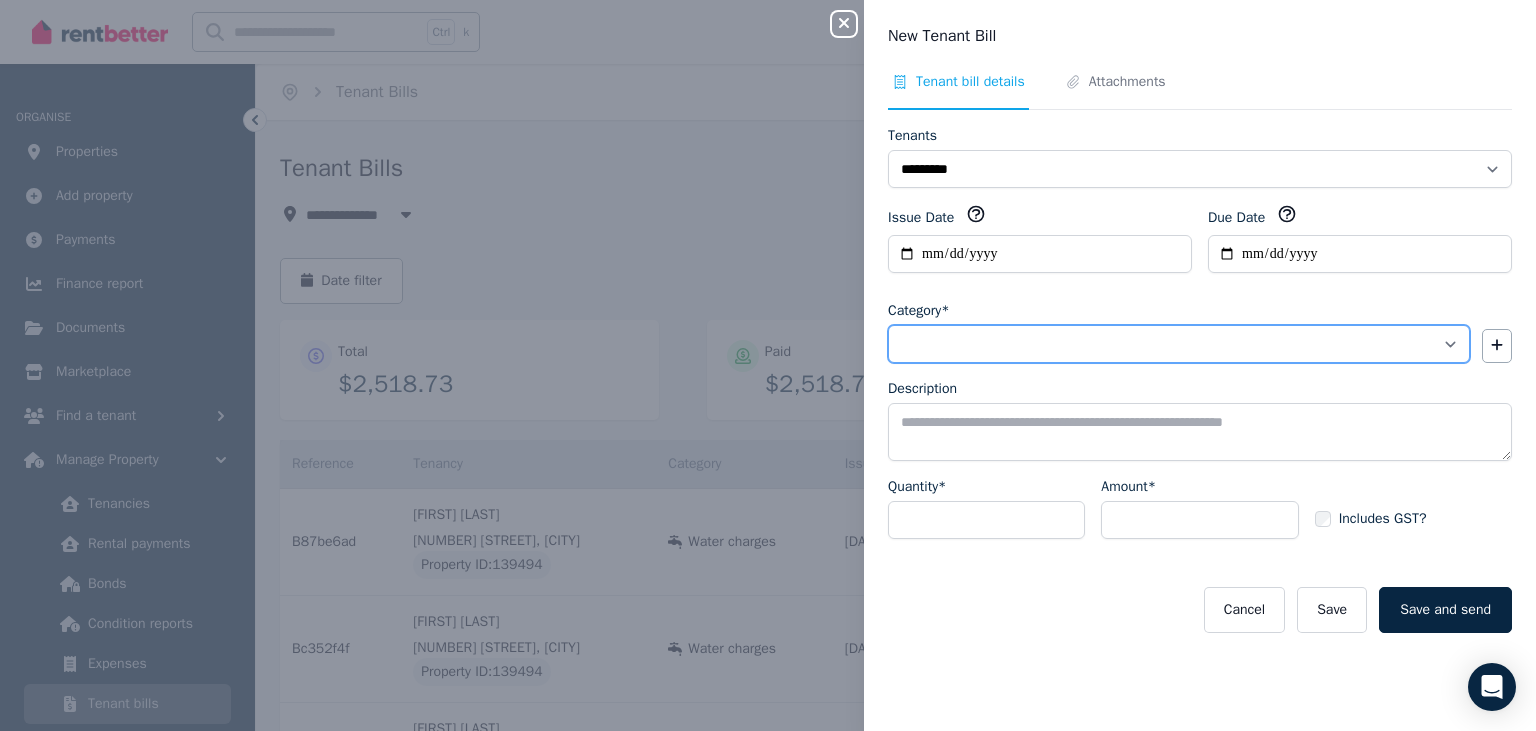 select on "**********" 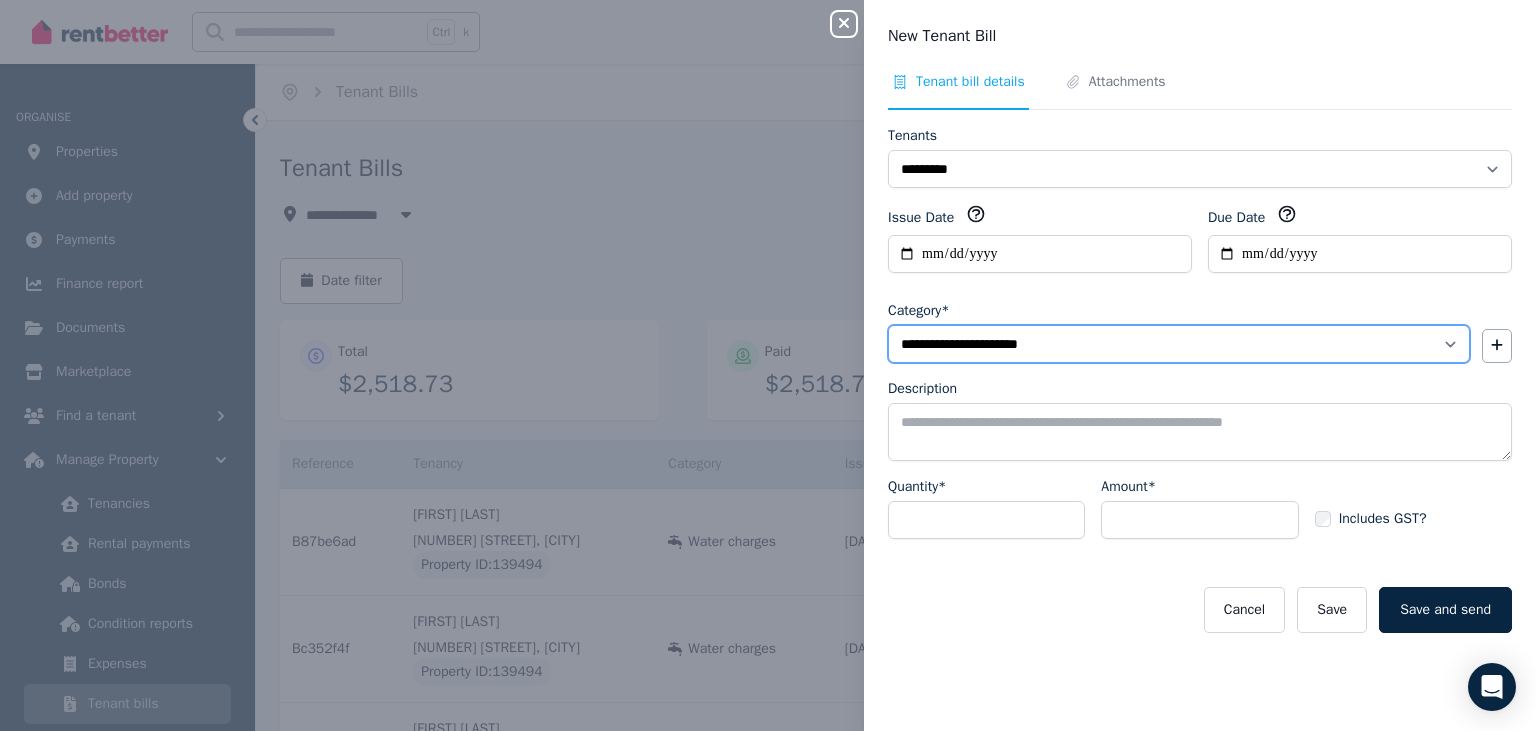 click on "**********" at bounding box center [0, 0] 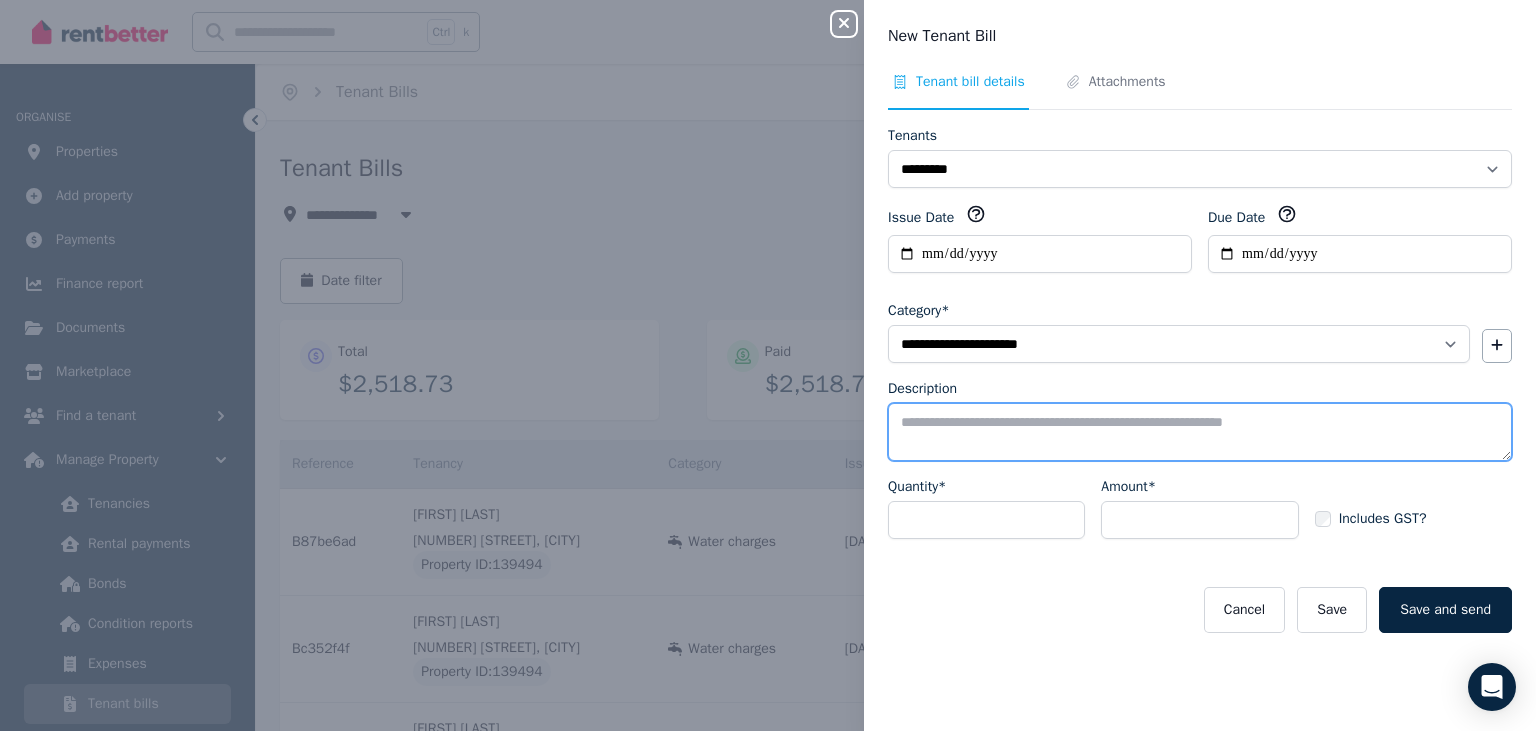 click on "Description" at bounding box center [1200, 432] 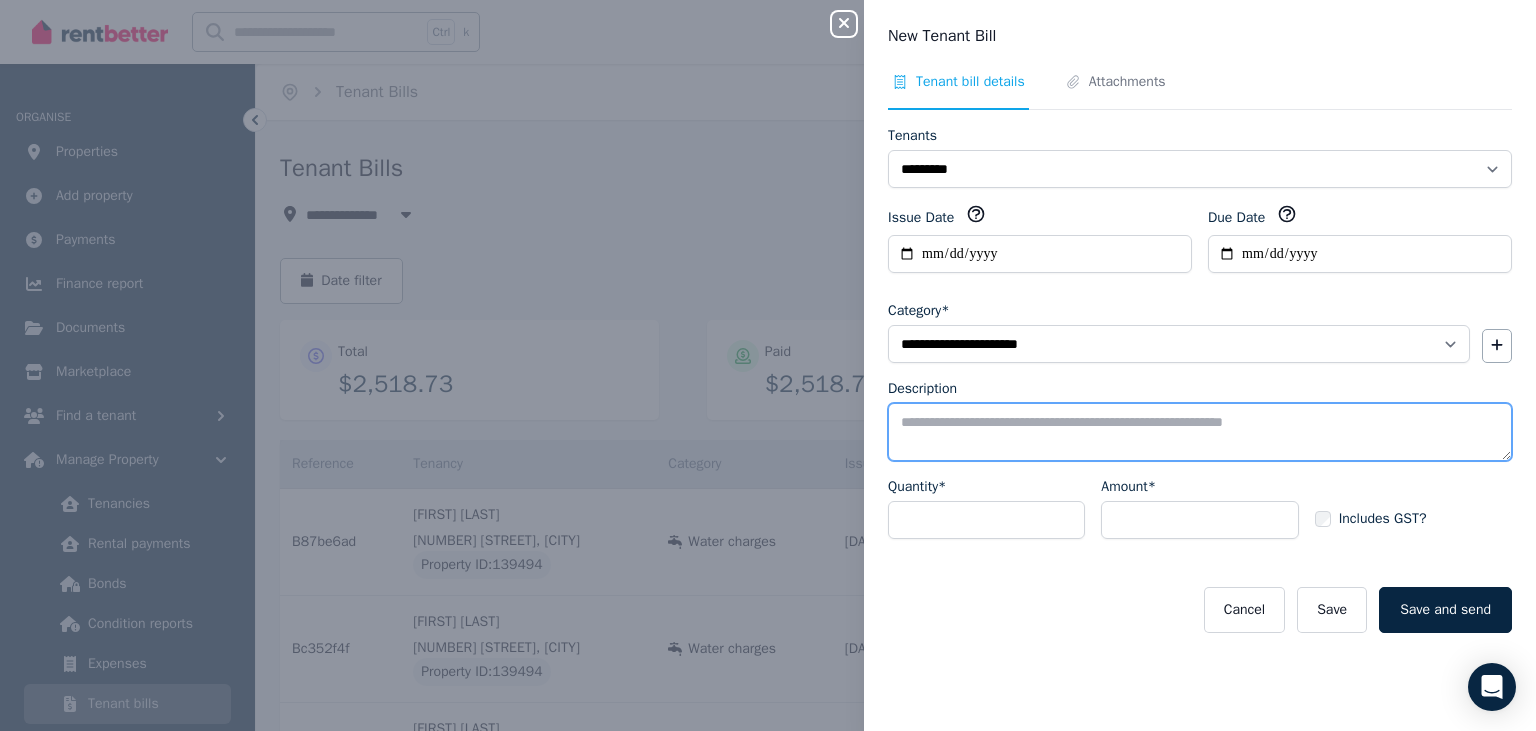 click on "Description" at bounding box center [1200, 432] 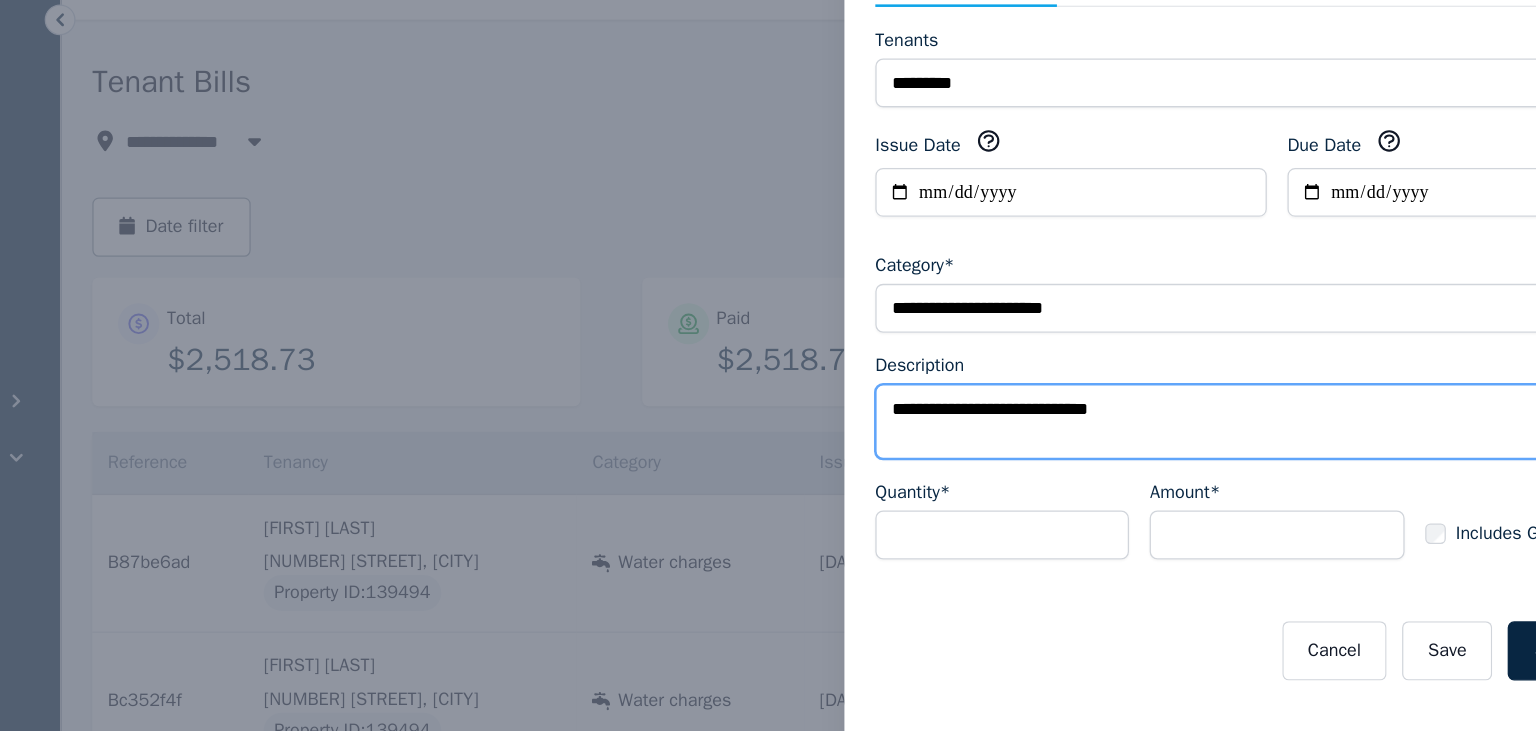 type on "**********" 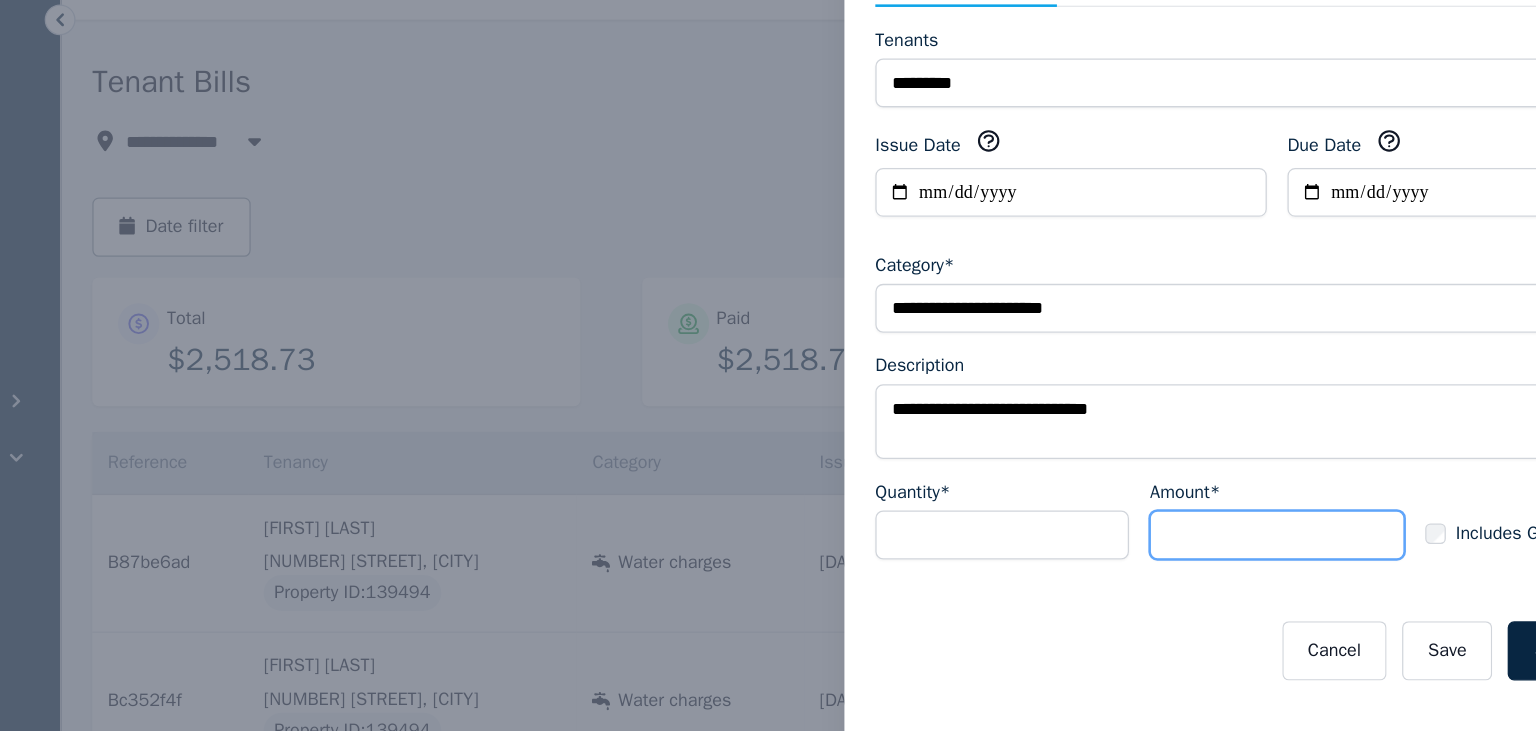 click on "Amount*" at bounding box center [1199, 520] 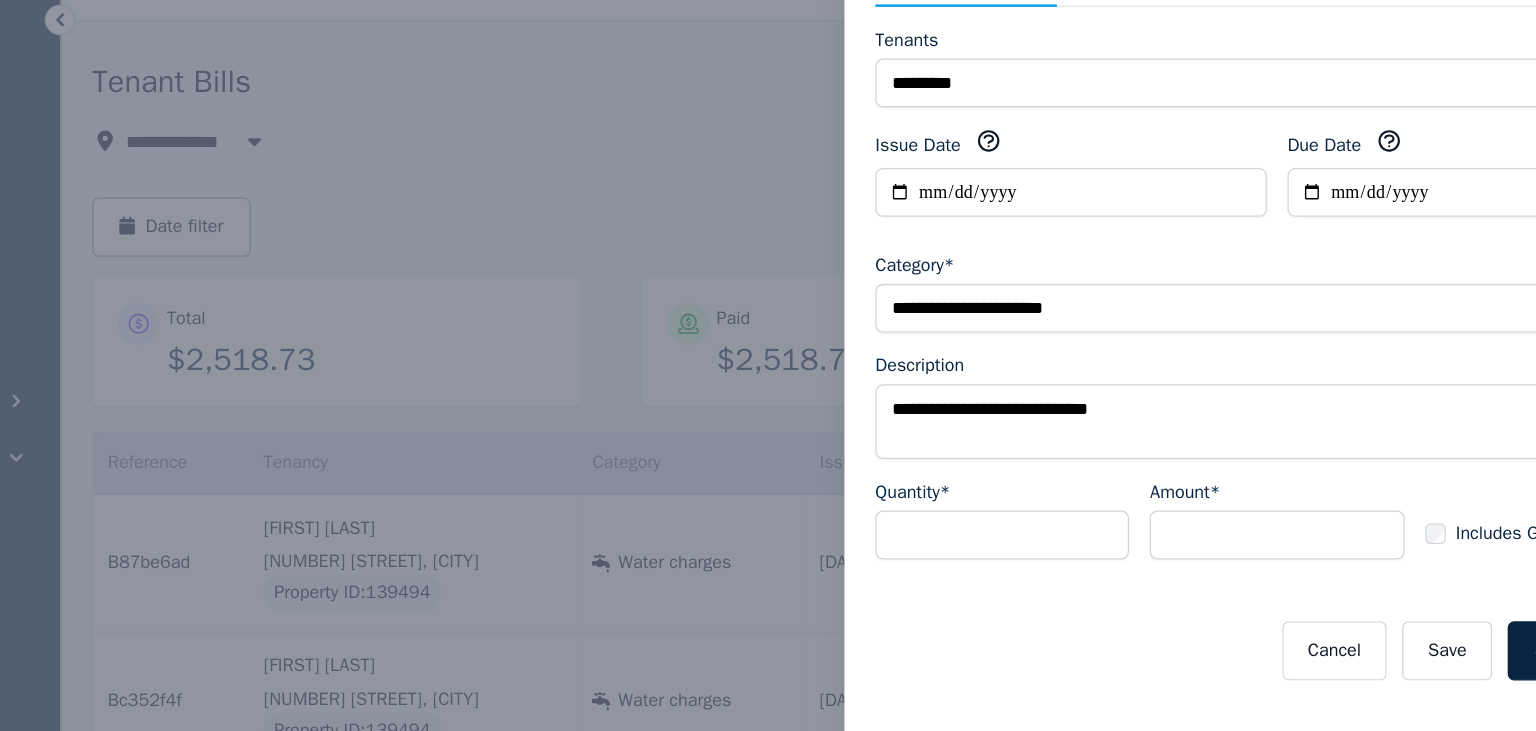 click on "Category*" at bounding box center [919, 311] 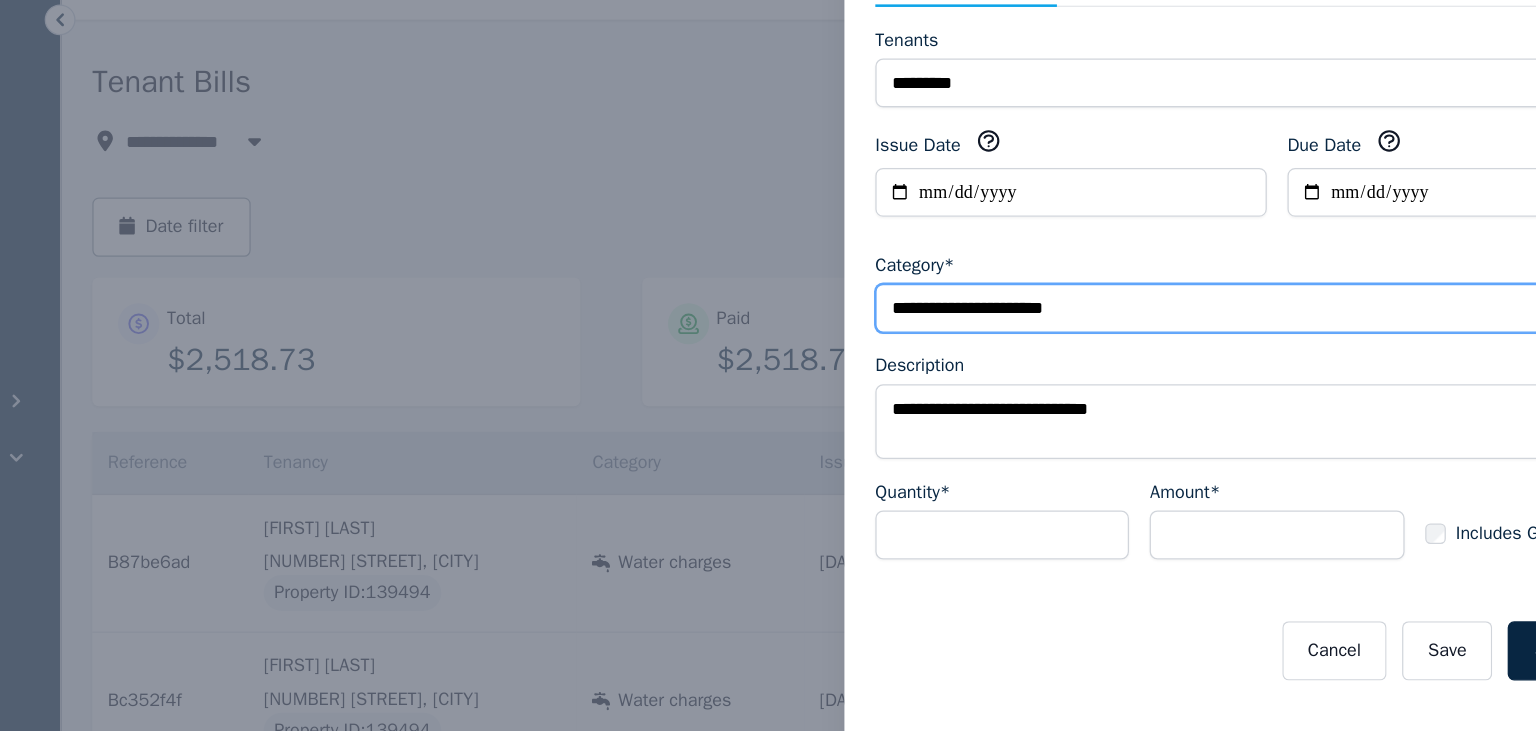 click on "**********" at bounding box center [1179, 344] 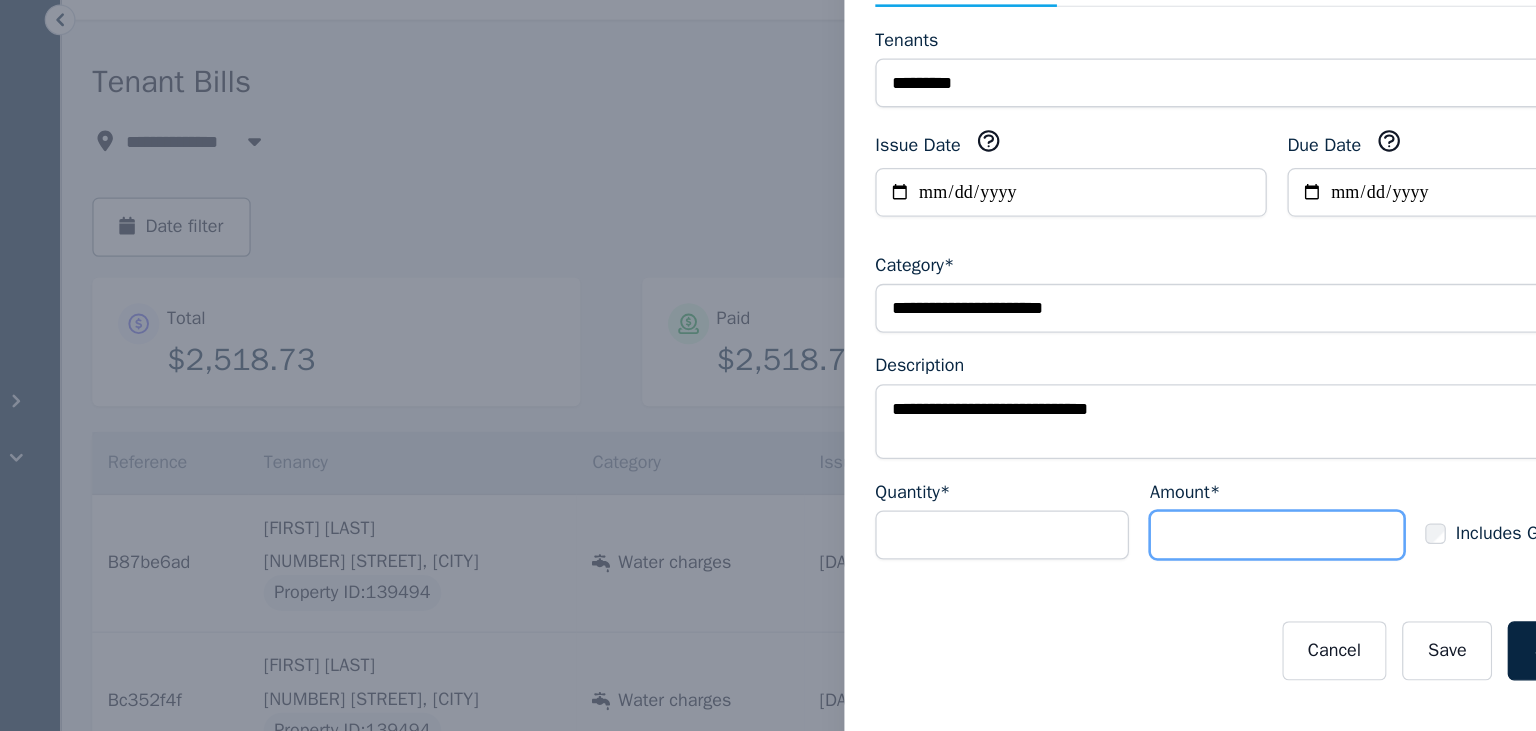 click on "Amount*" at bounding box center [1199, 520] 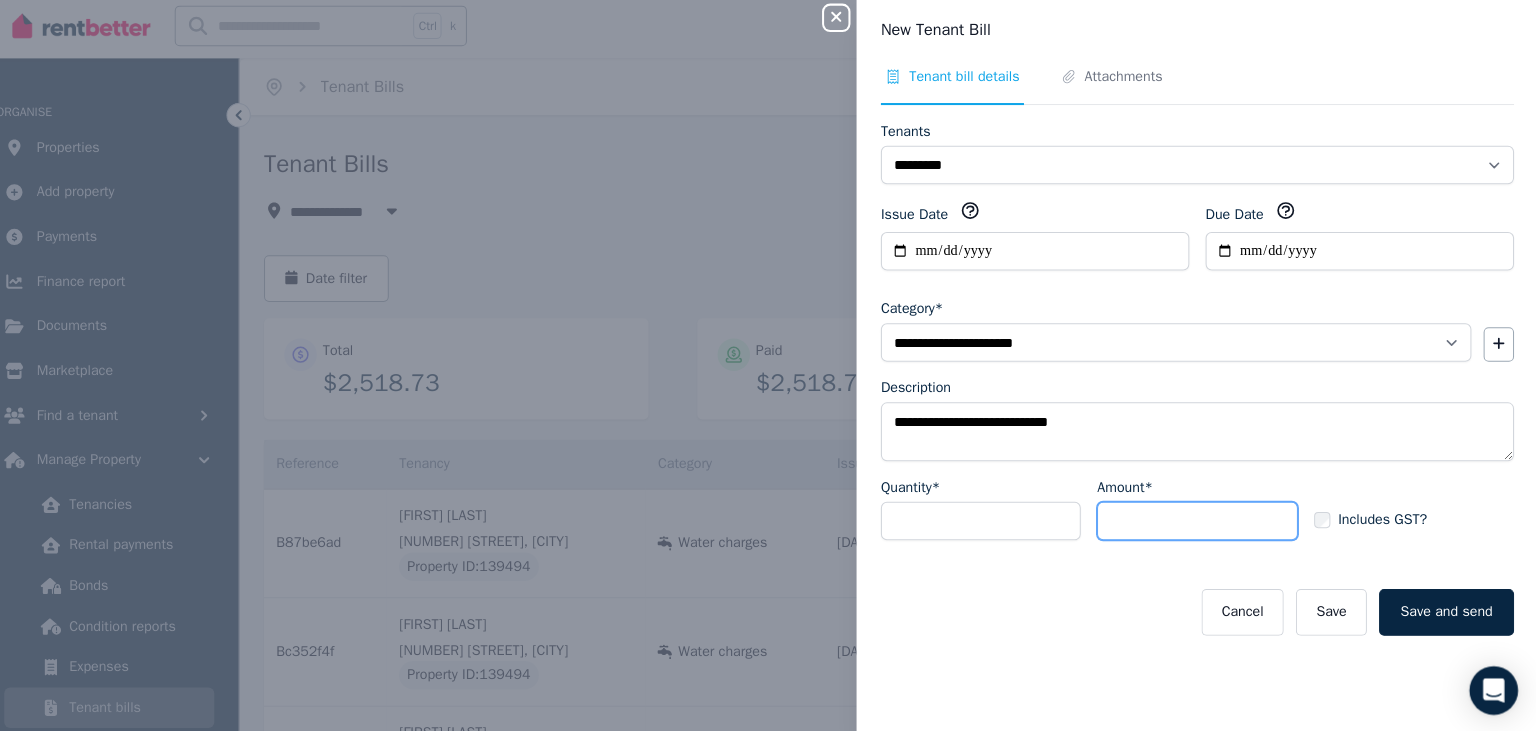 type on "******" 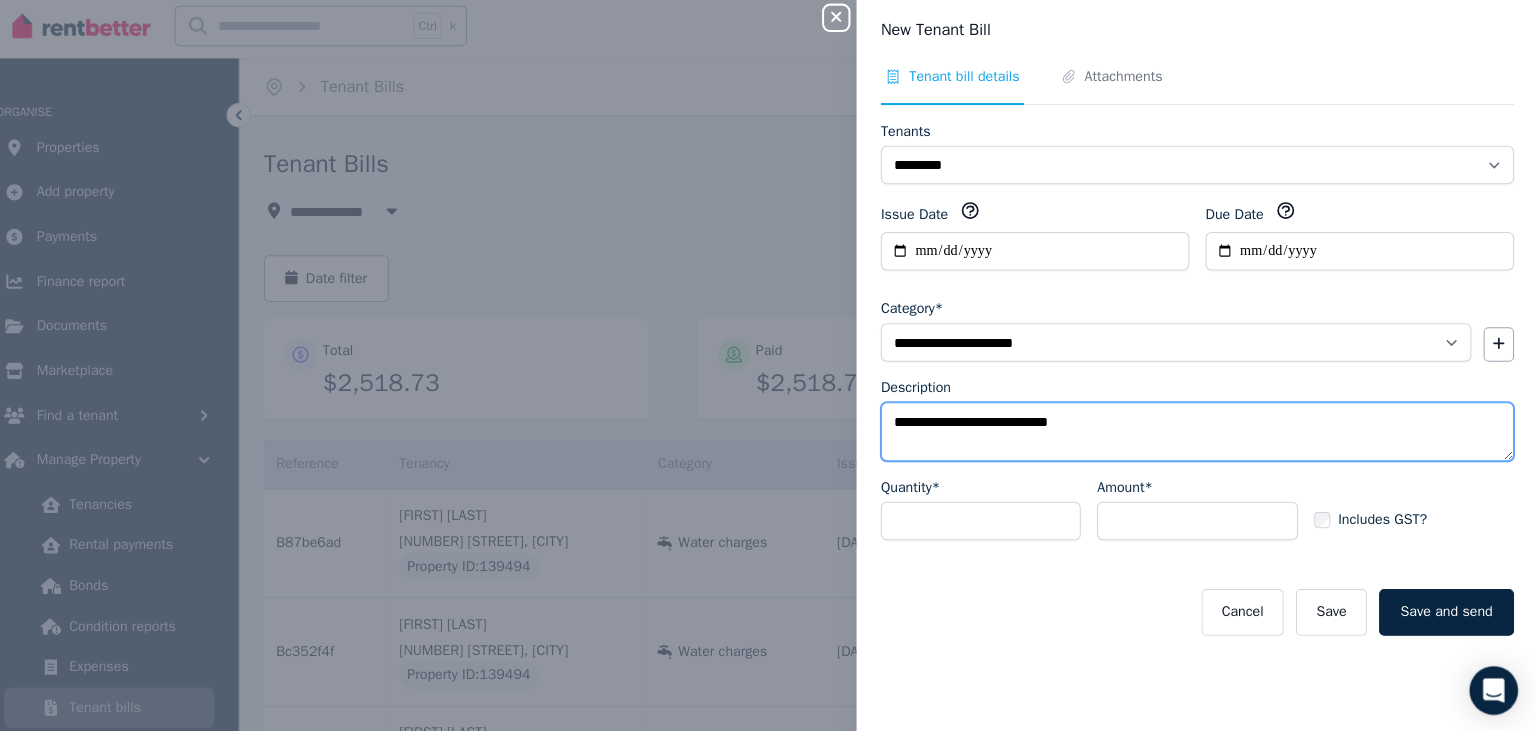 drag, startPoint x: 1082, startPoint y: 415, endPoint x: 971, endPoint y: 404, distance: 111.54372 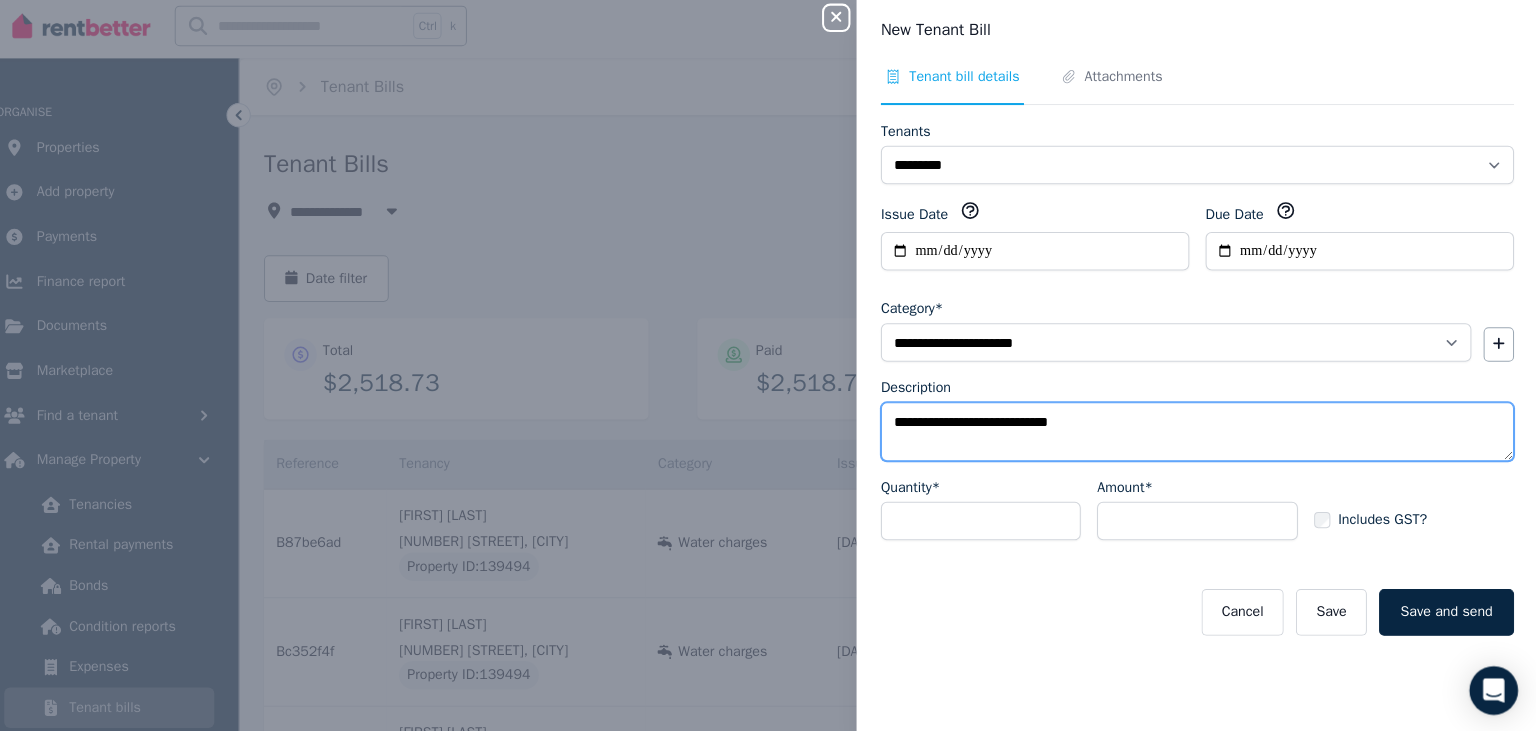 click on "**********" at bounding box center (1200, 432) 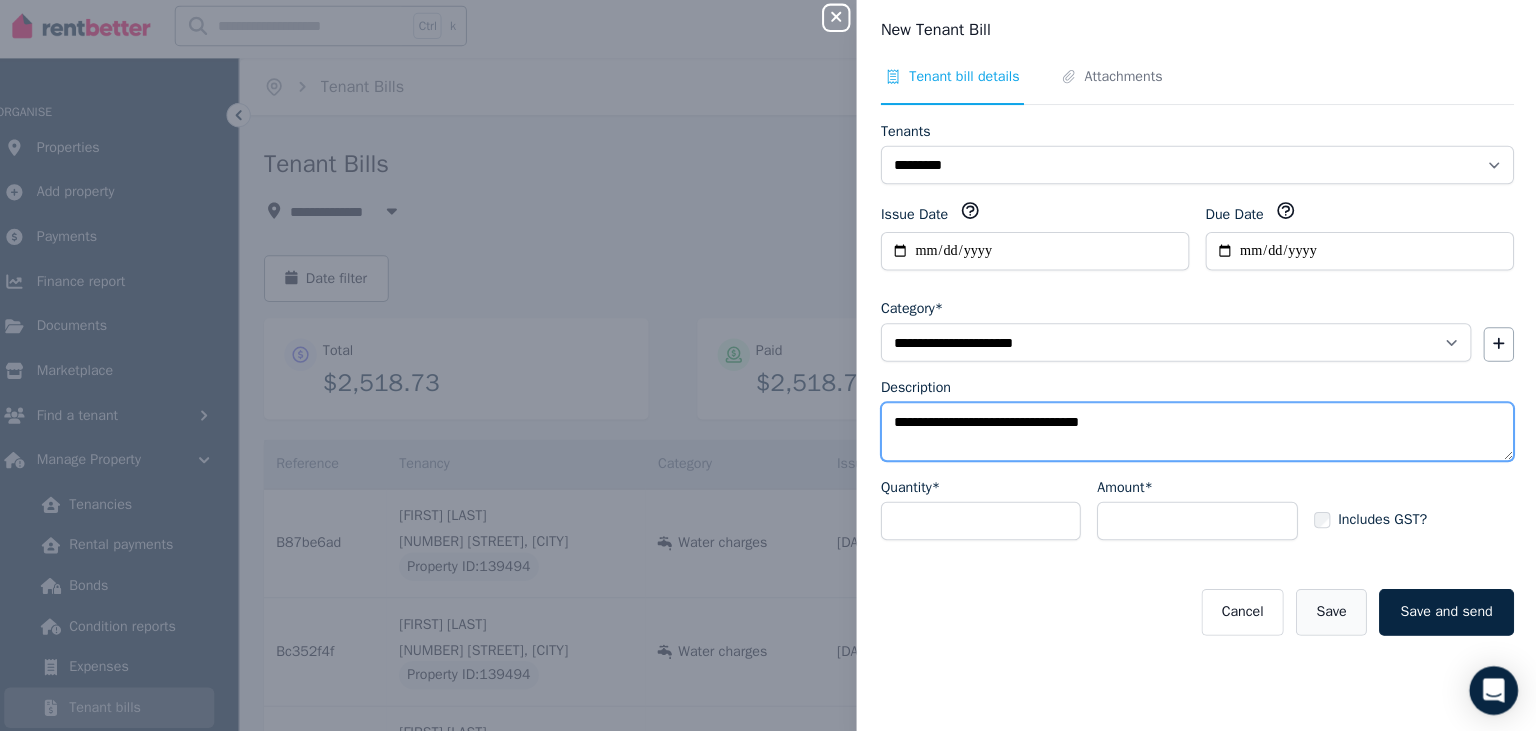 type on "**********" 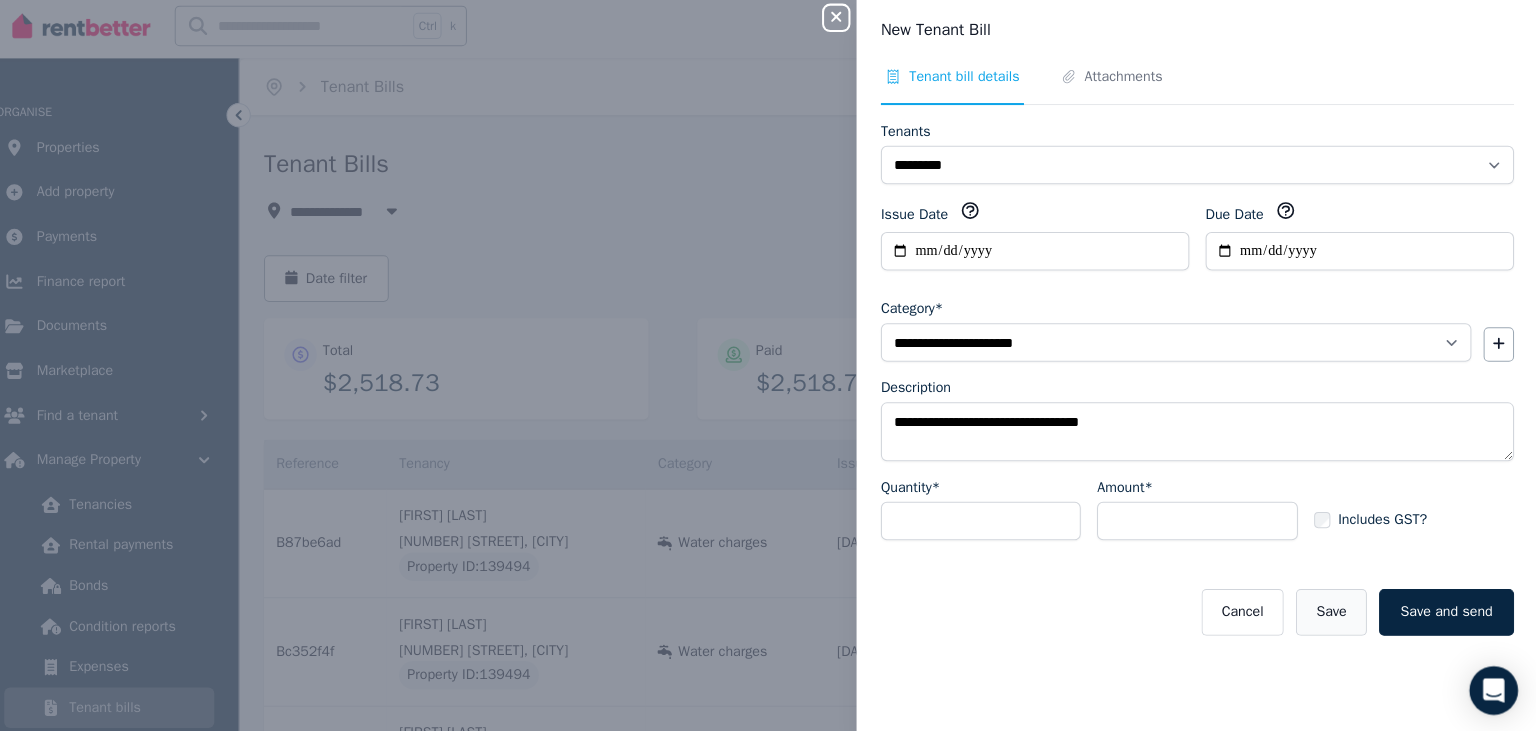 click on "Save" at bounding box center [1332, 610] 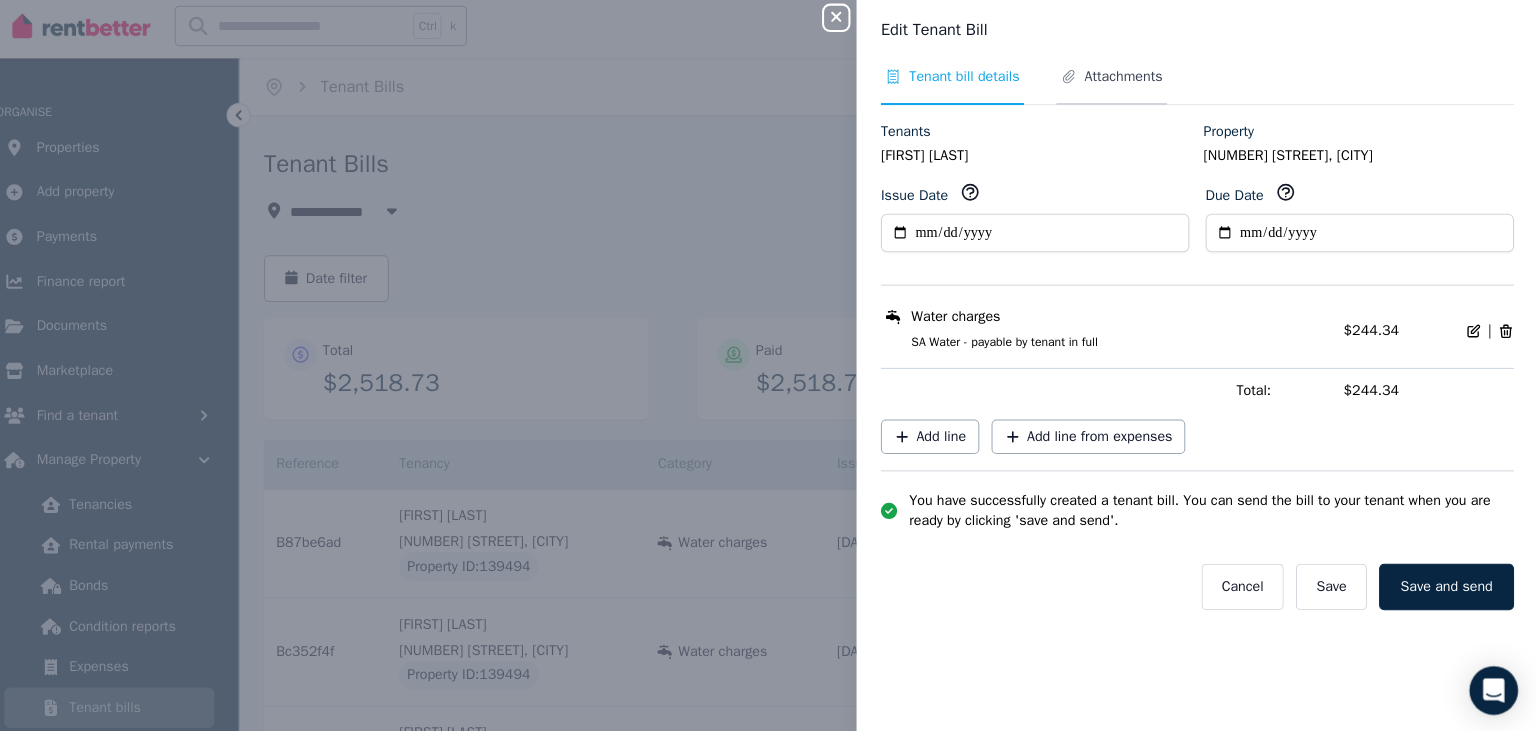 click on "Attachments" at bounding box center (1115, 91) 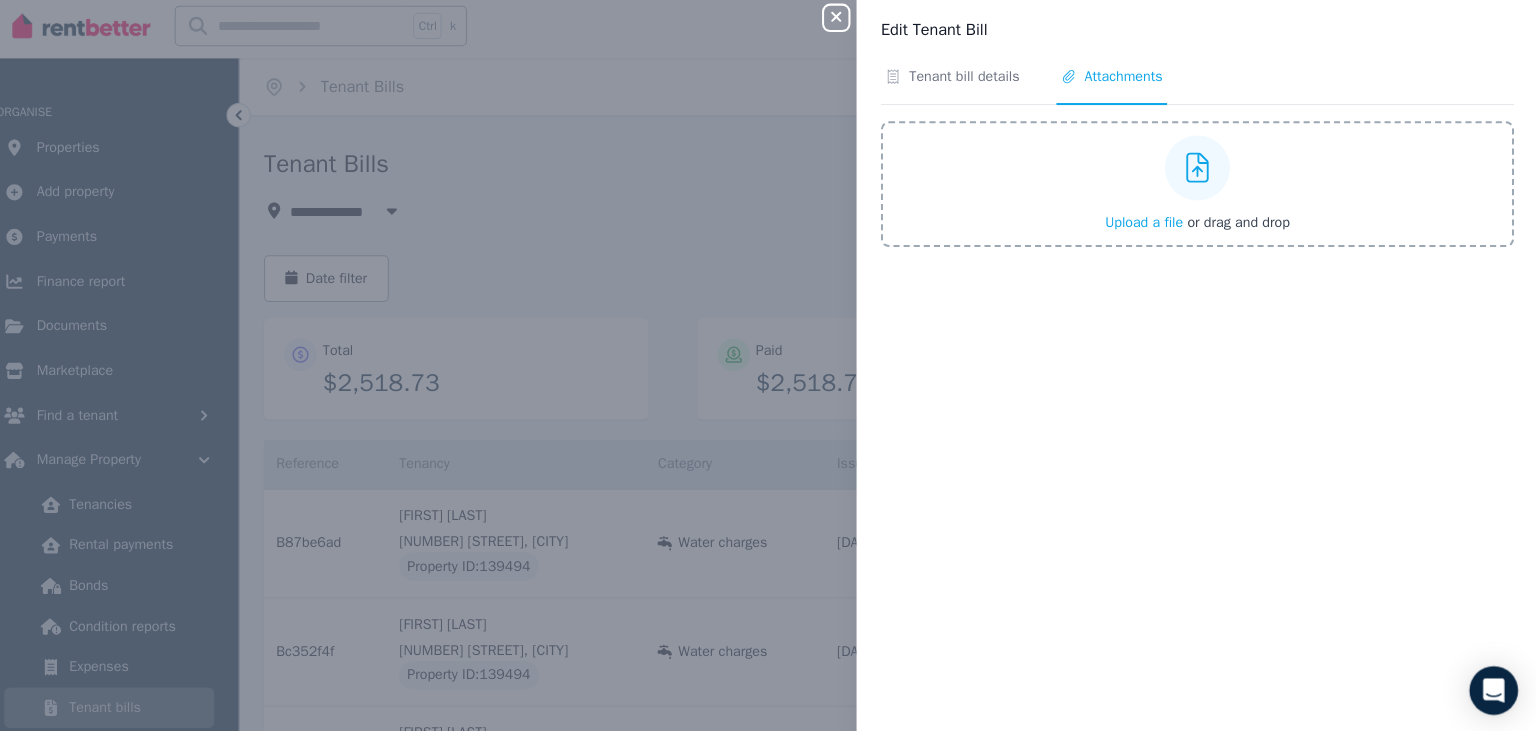 click on "Upload a file" at bounding box center (1147, 225) 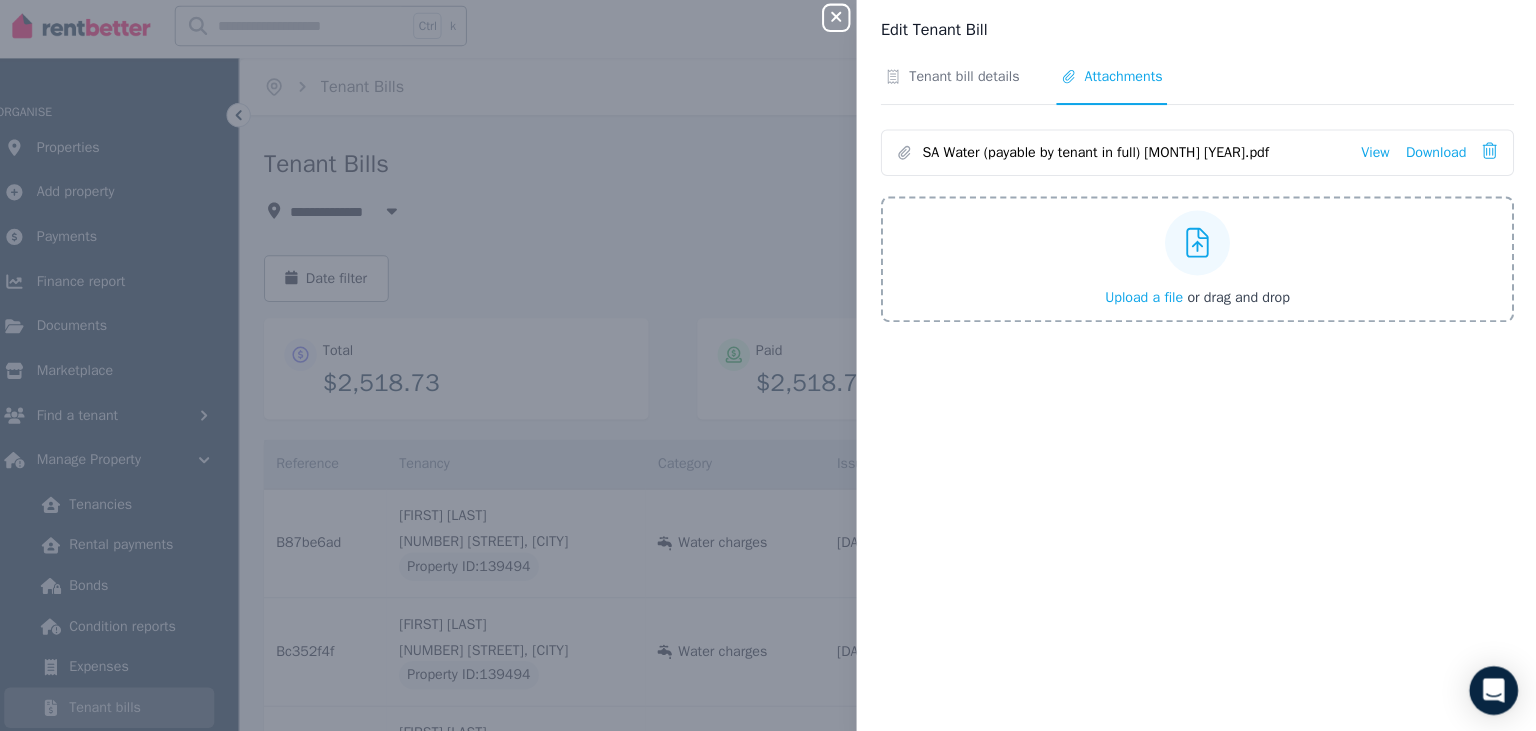click 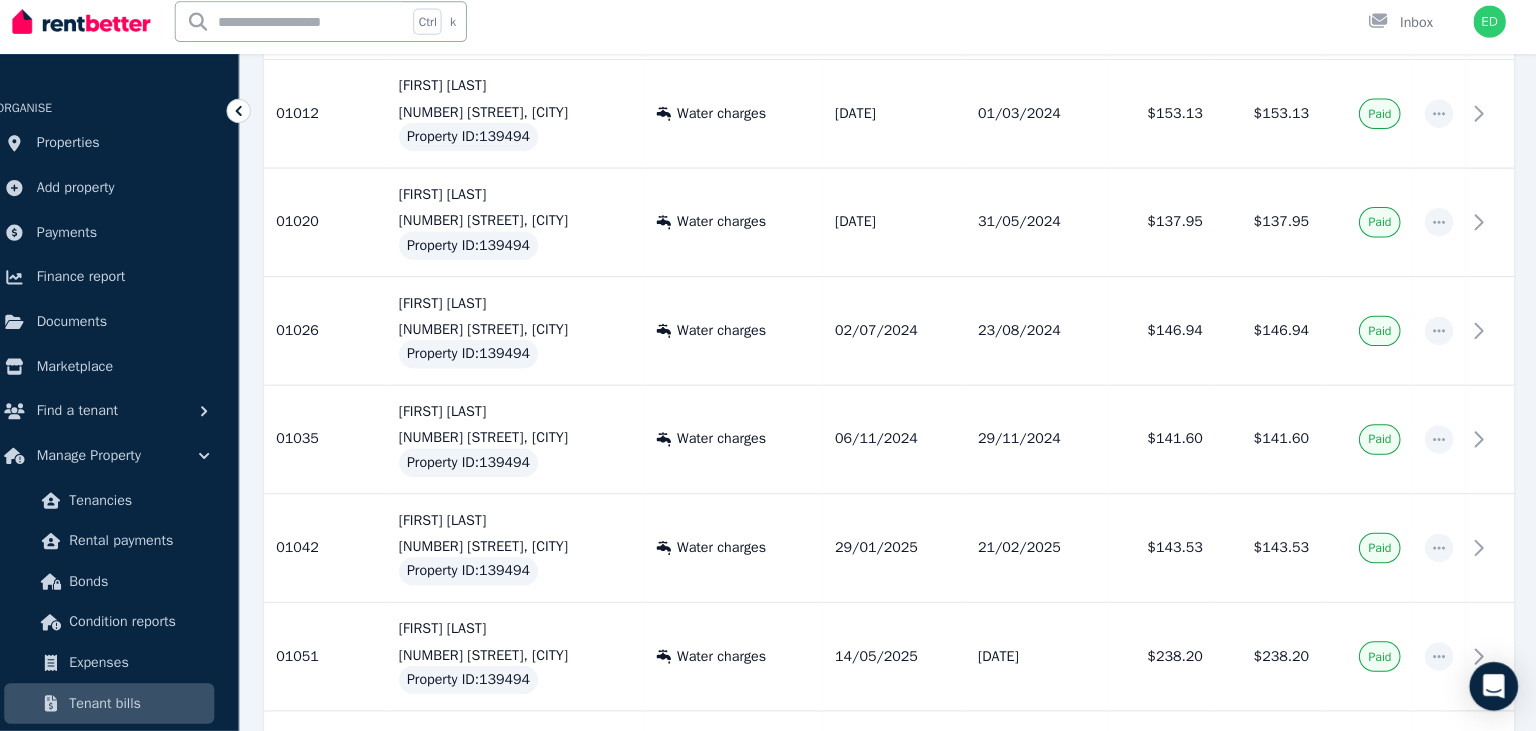 scroll, scrollTop: 1893, scrollLeft: 0, axis: vertical 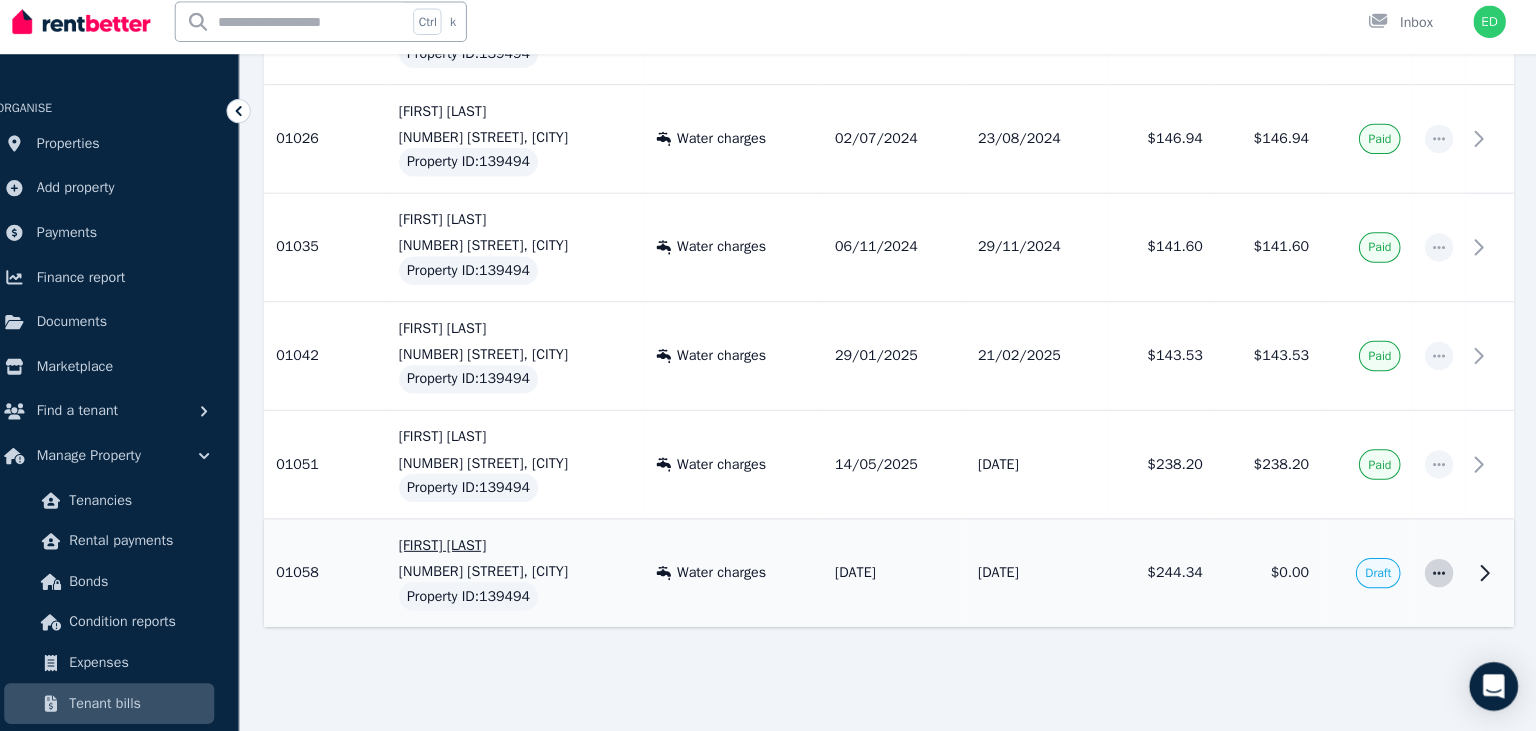 click 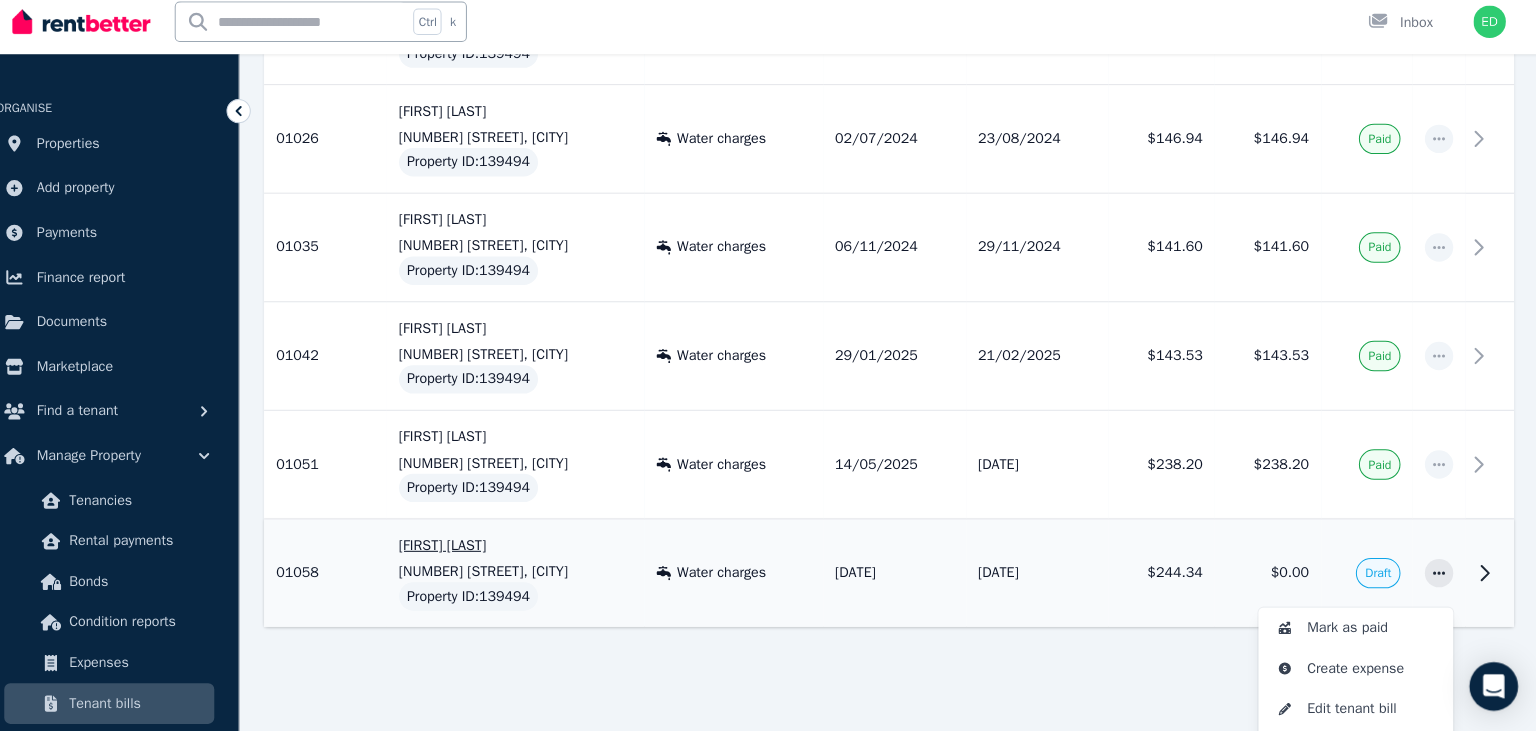 click 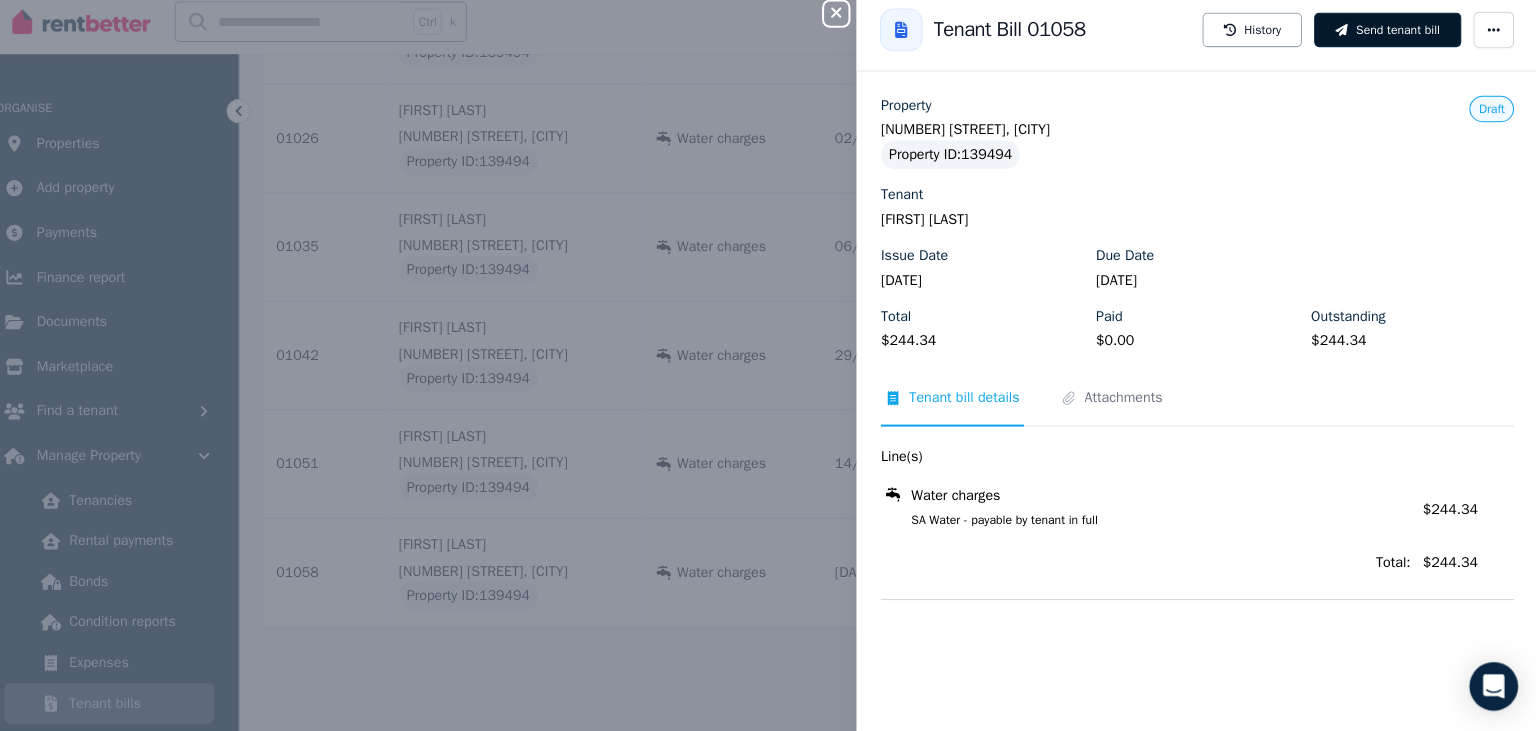 click on "Send tenant bill" at bounding box center (1387, 40) 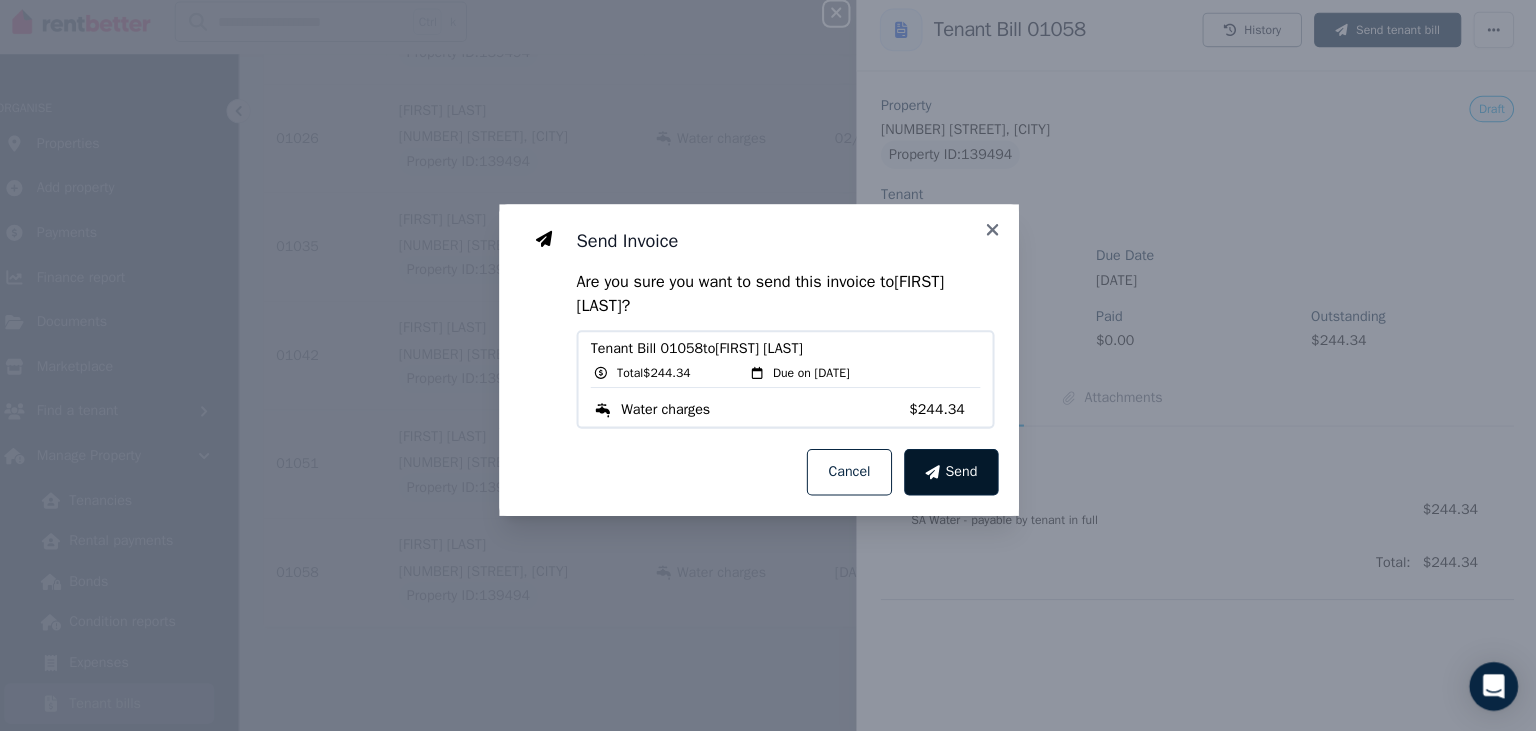 click on "Send" at bounding box center (967, 476) 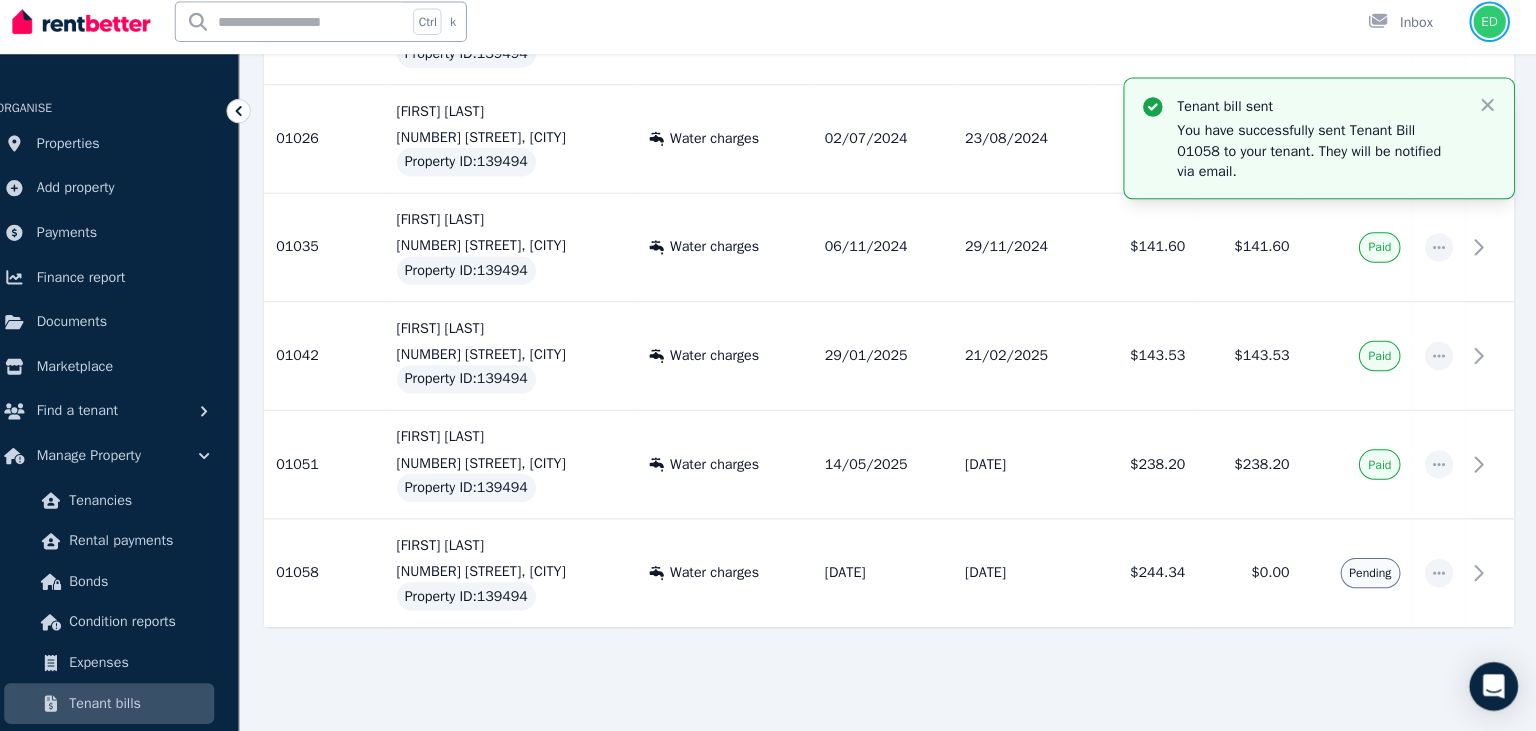 click at bounding box center (1488, 32) 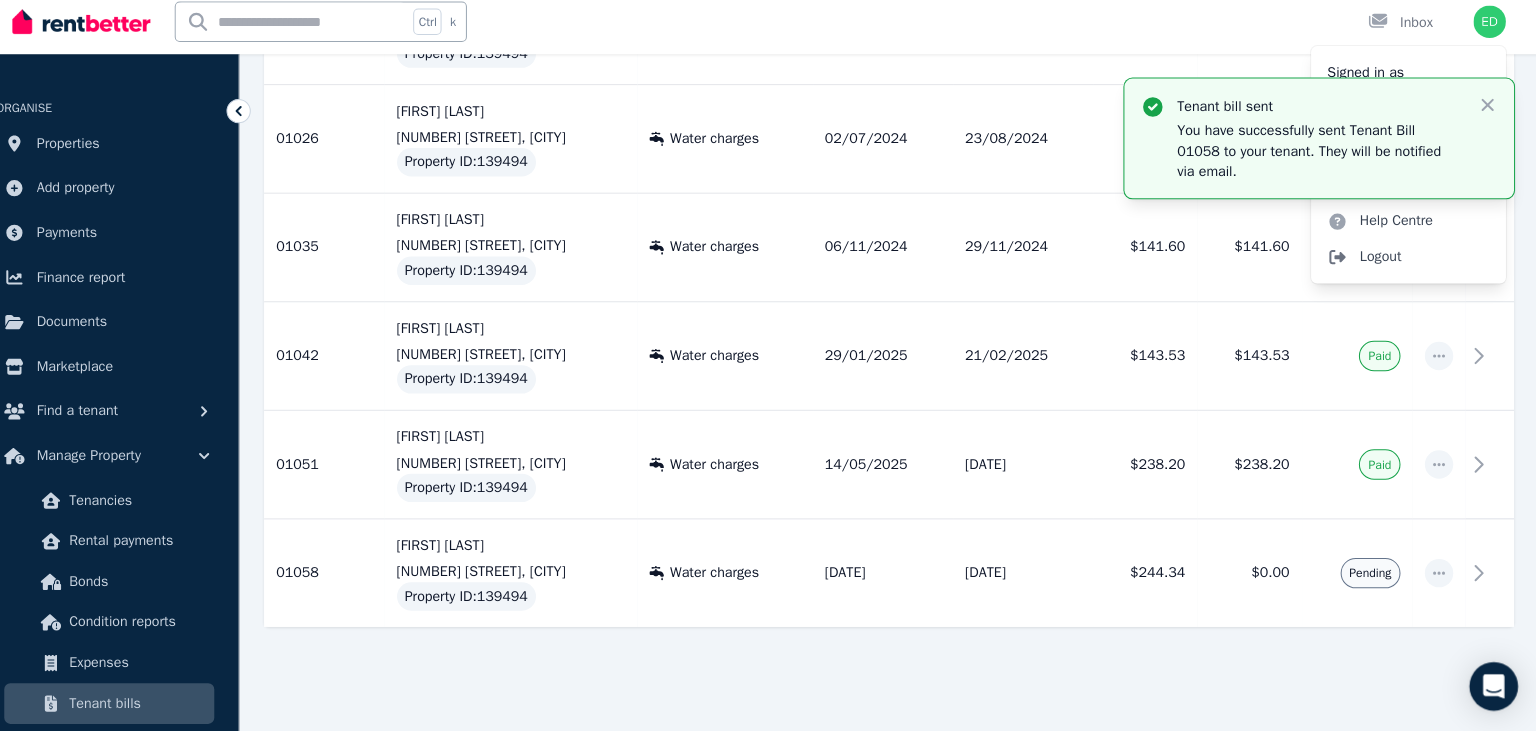 click on "Logout" at bounding box center [1408, 264] 